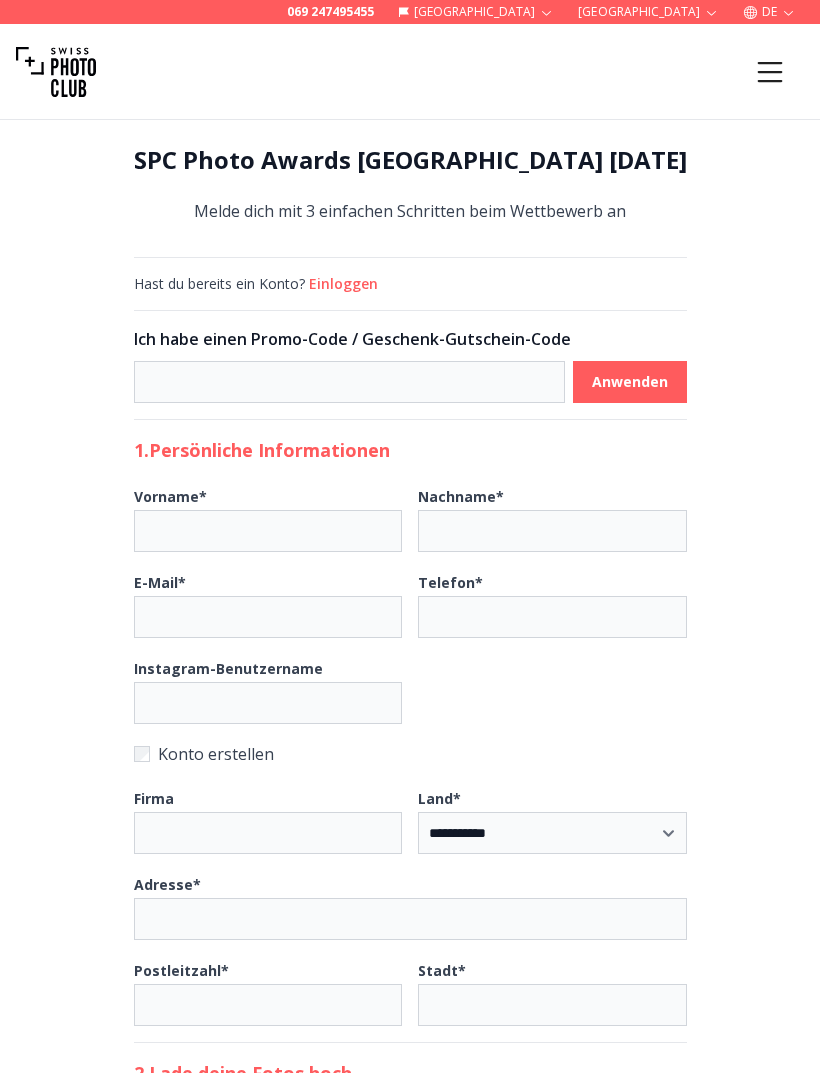 select on "*******" 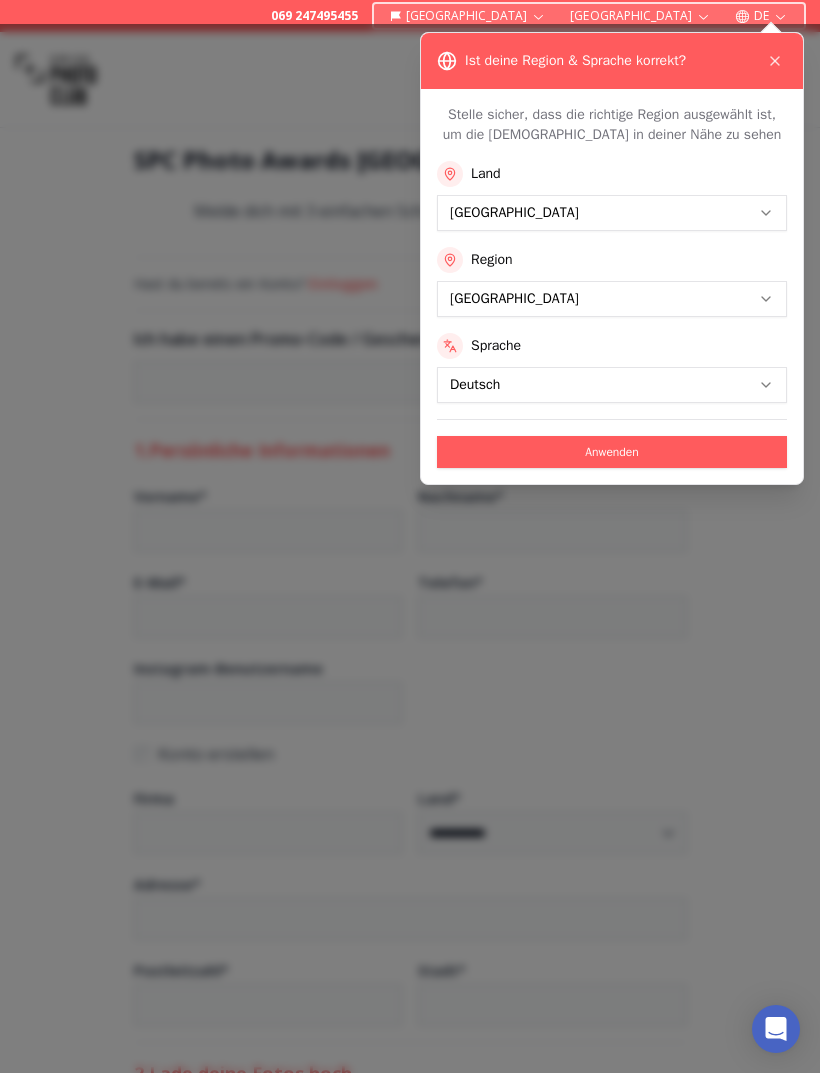 click on "Anwenden" at bounding box center [612, 452] 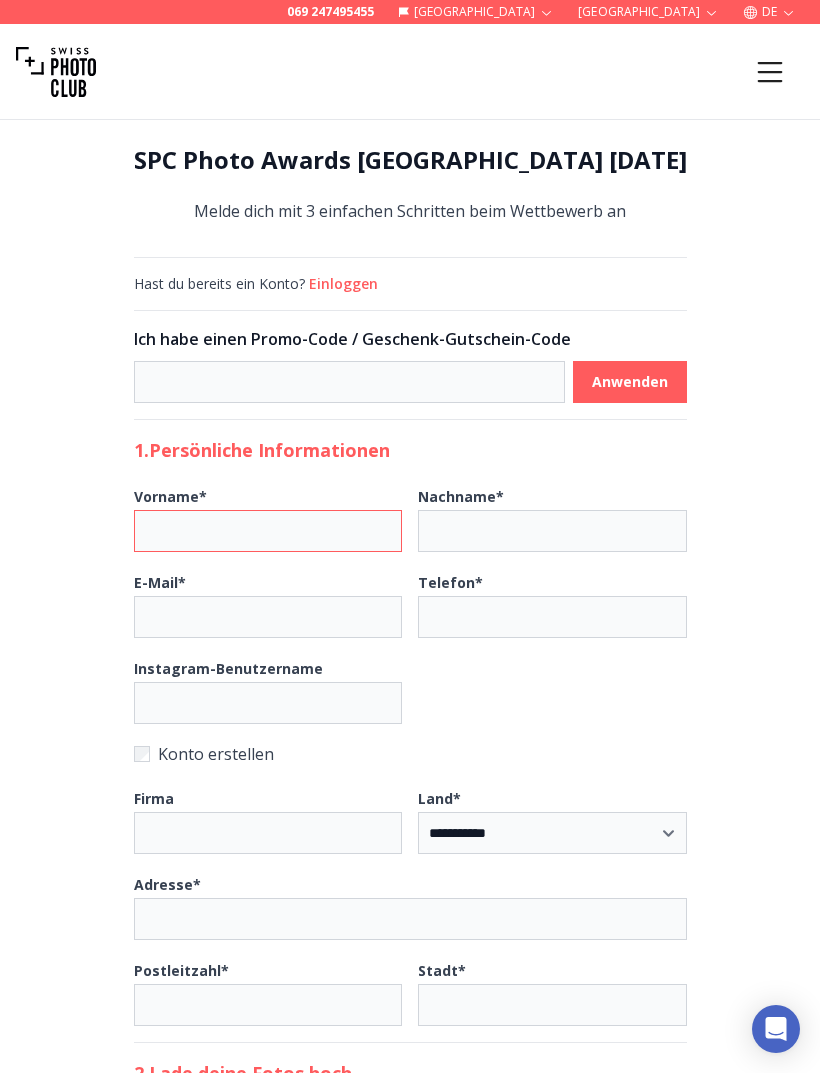 click on "Vorname *" at bounding box center [268, 531] 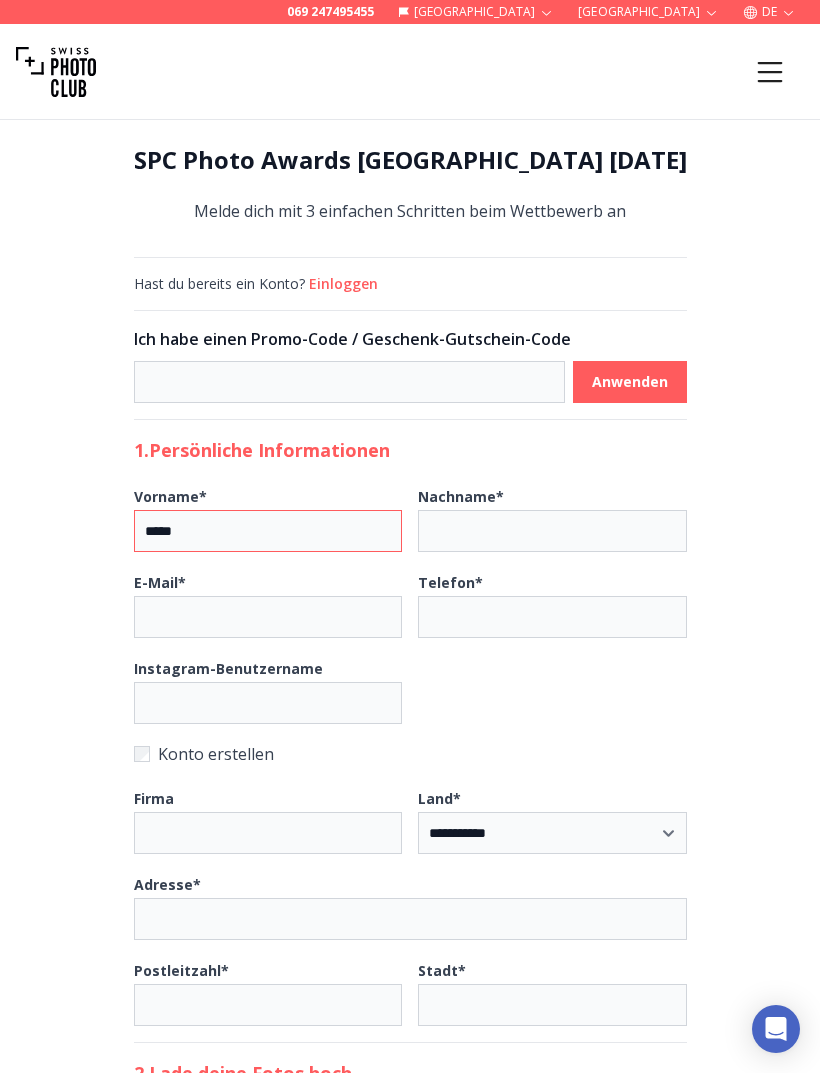 type on "*****" 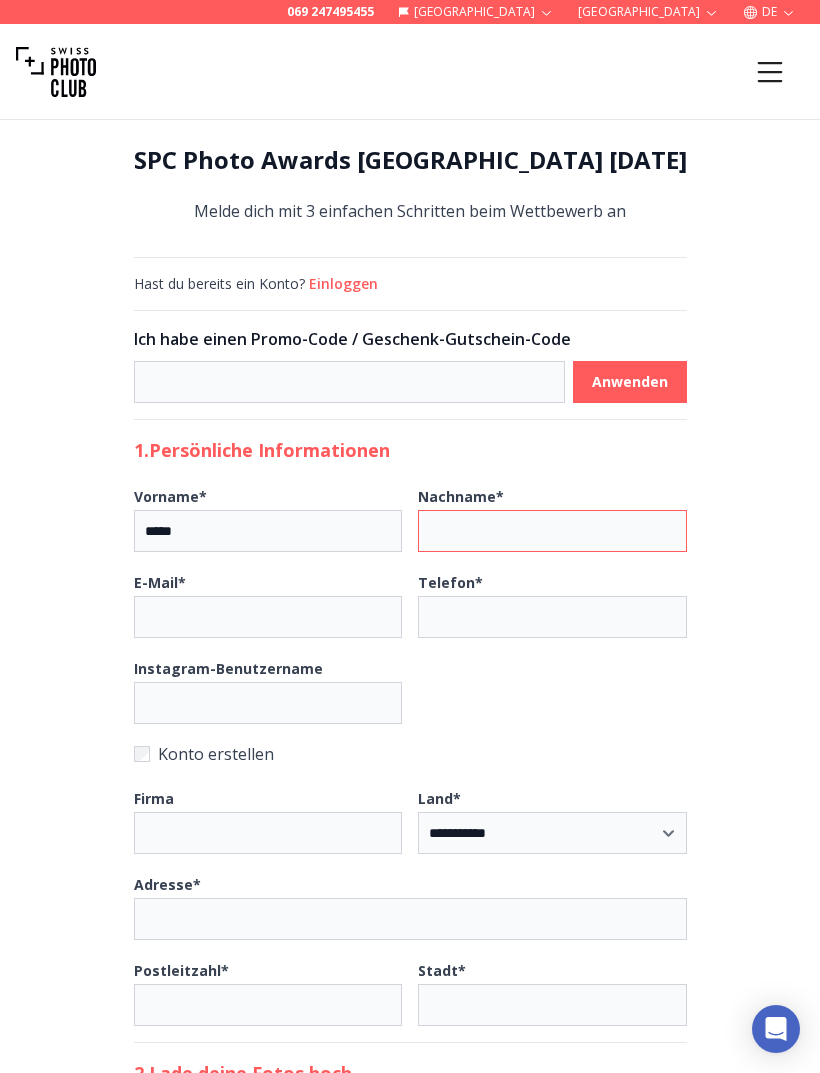 click on "Nachname *" at bounding box center (552, 531) 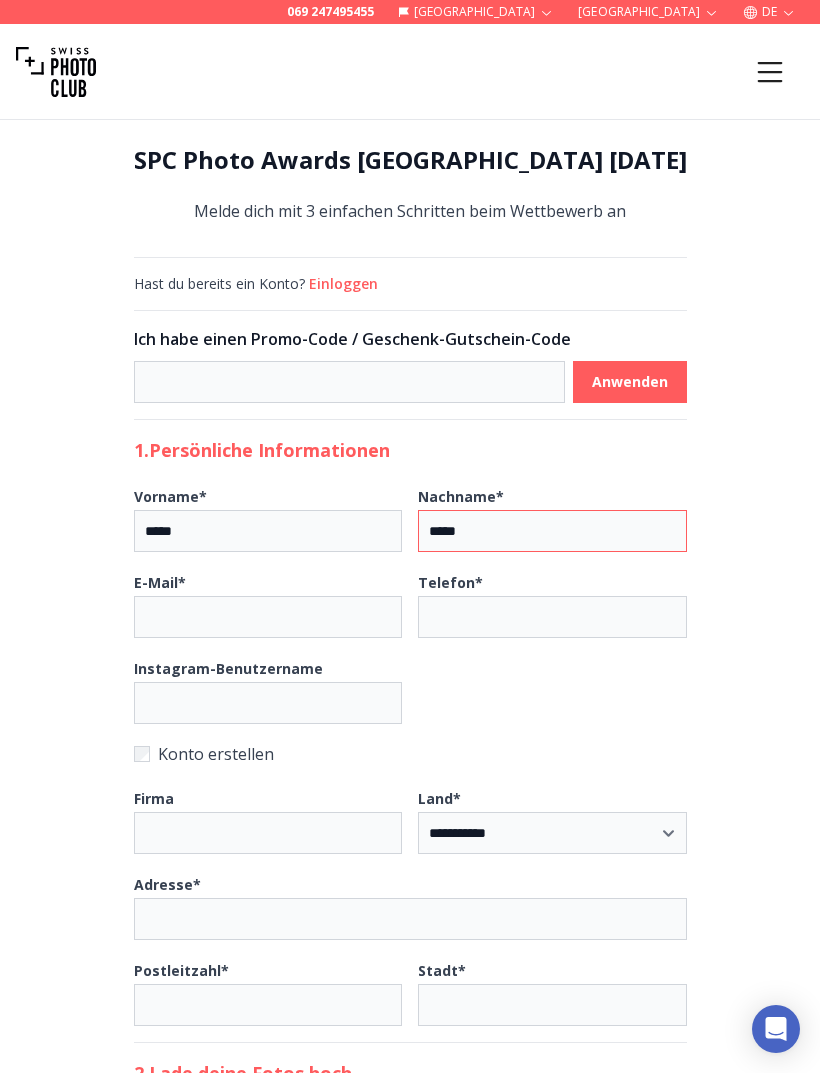 type on "*****" 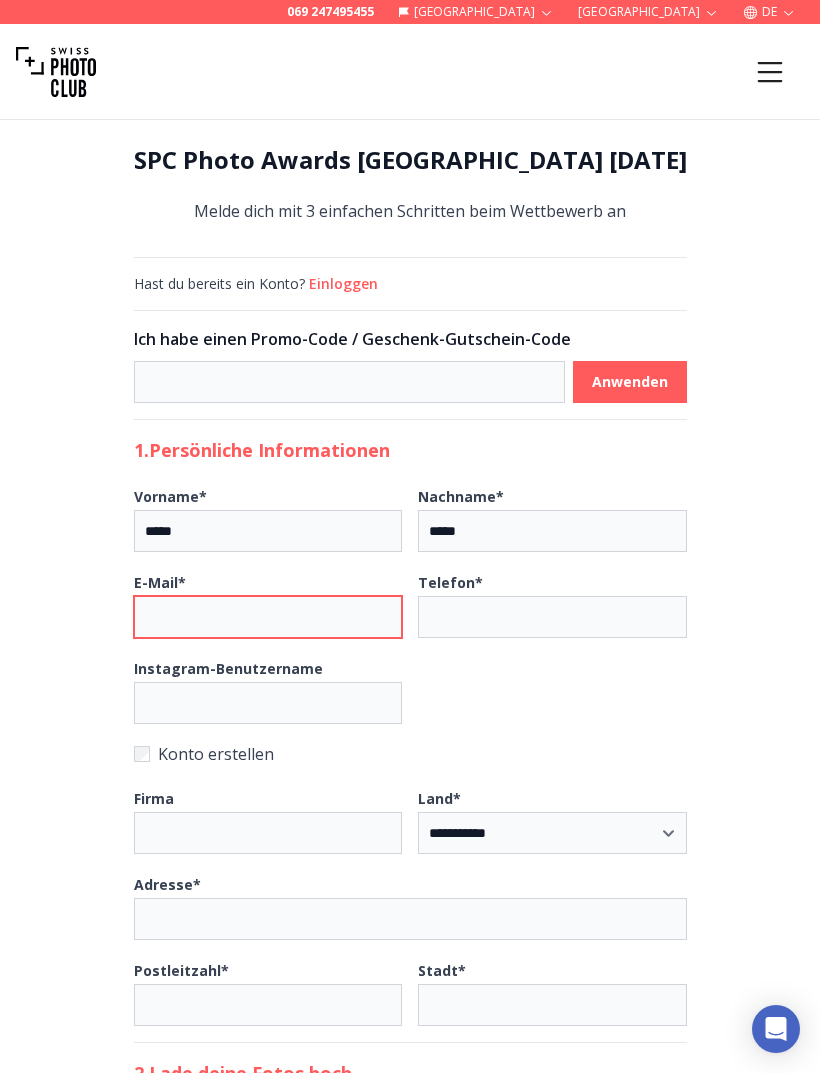 click on "E-Mail *" at bounding box center (268, 617) 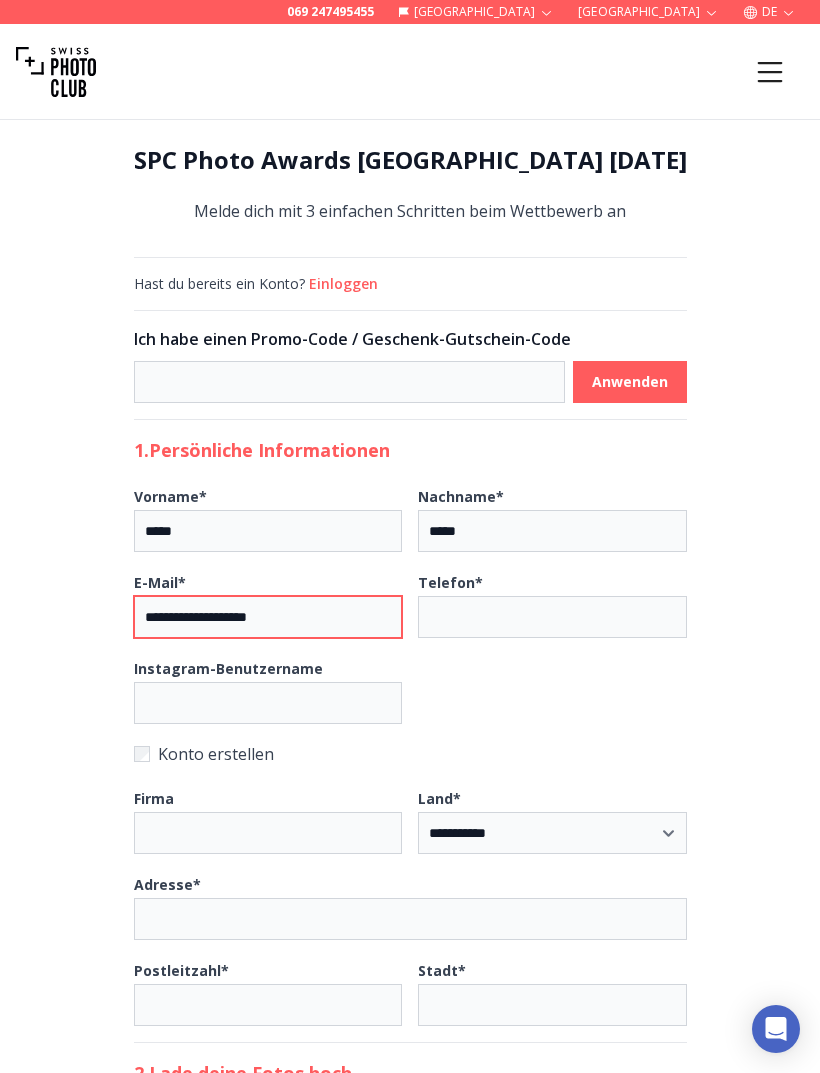 type on "**********" 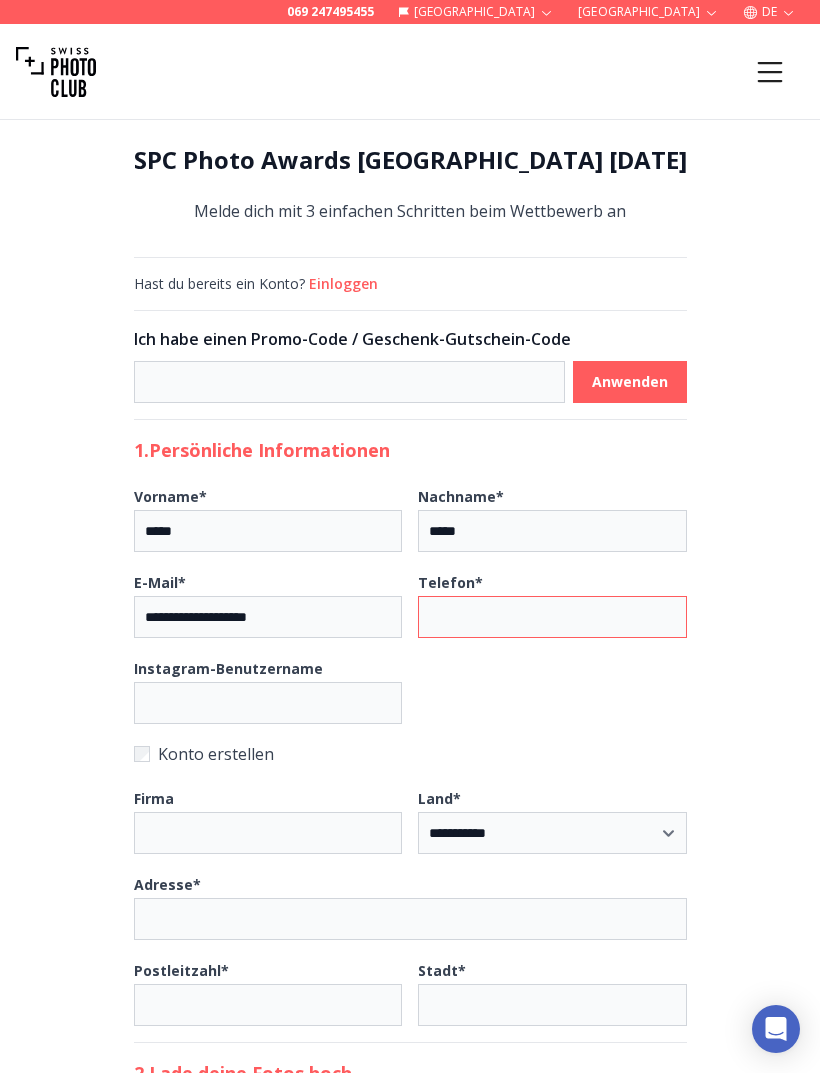 click on "Telefon *" at bounding box center (552, 617) 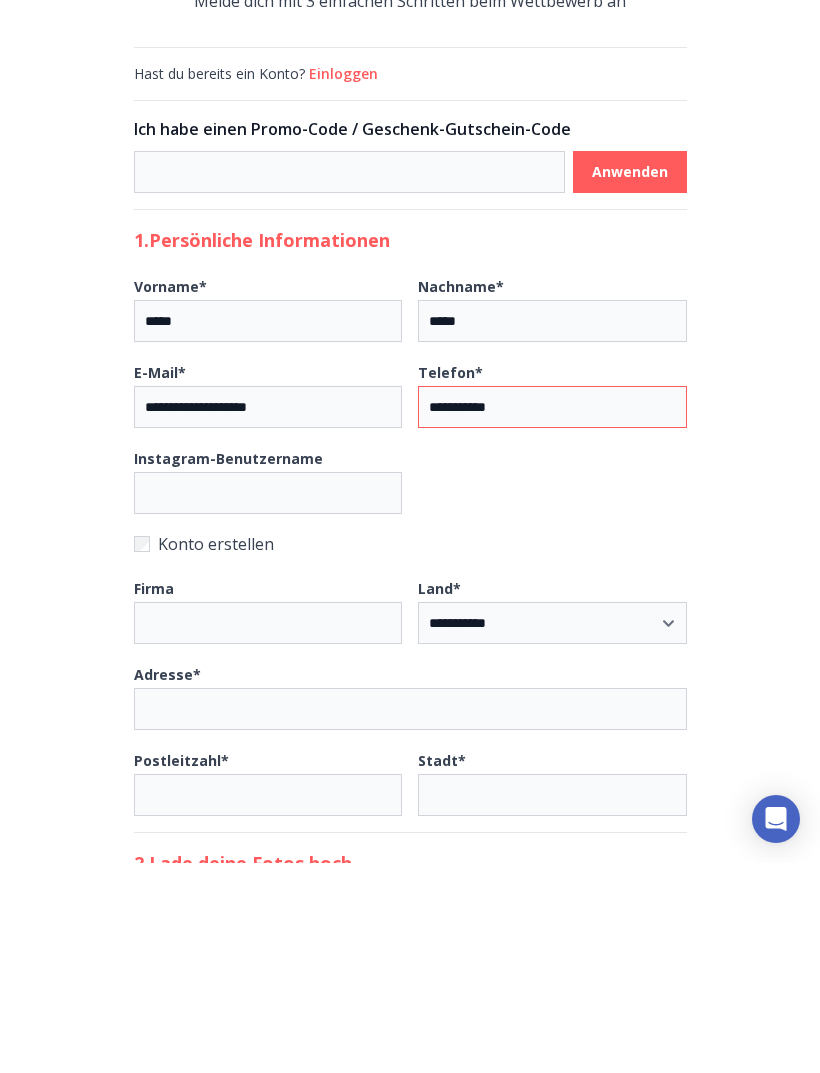type on "**********" 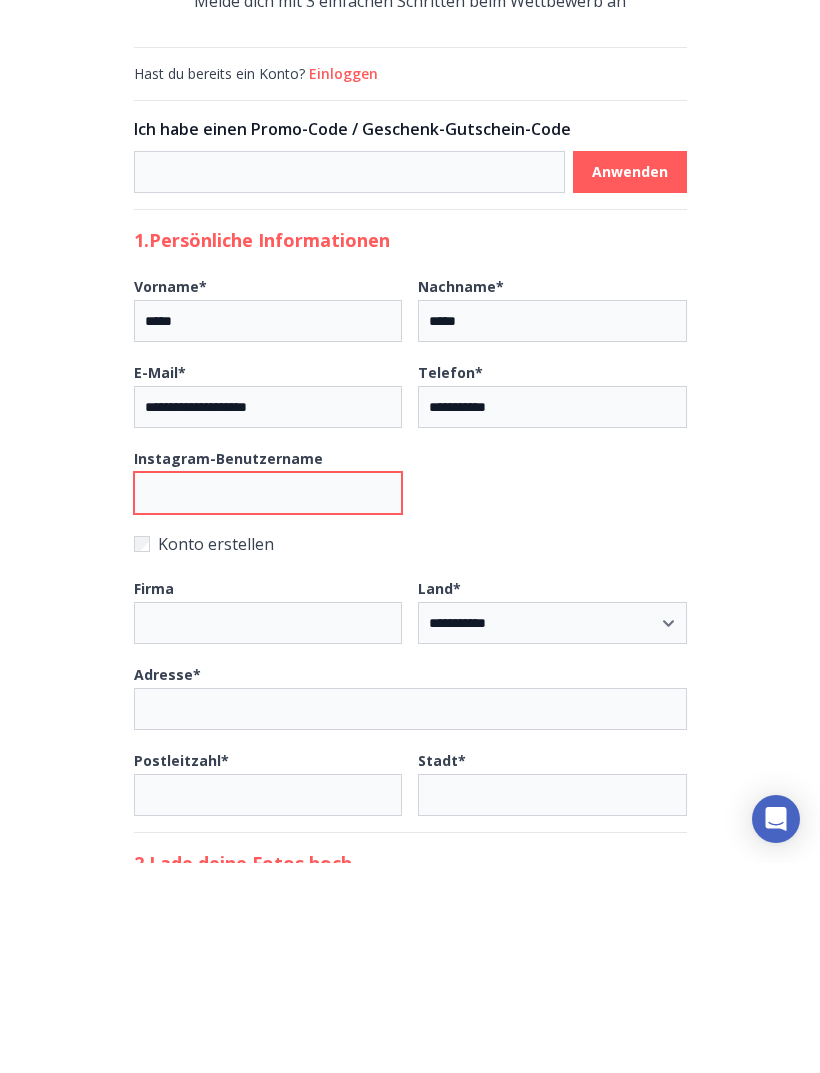 click on "Instagram-Benutzername" at bounding box center (268, 703) 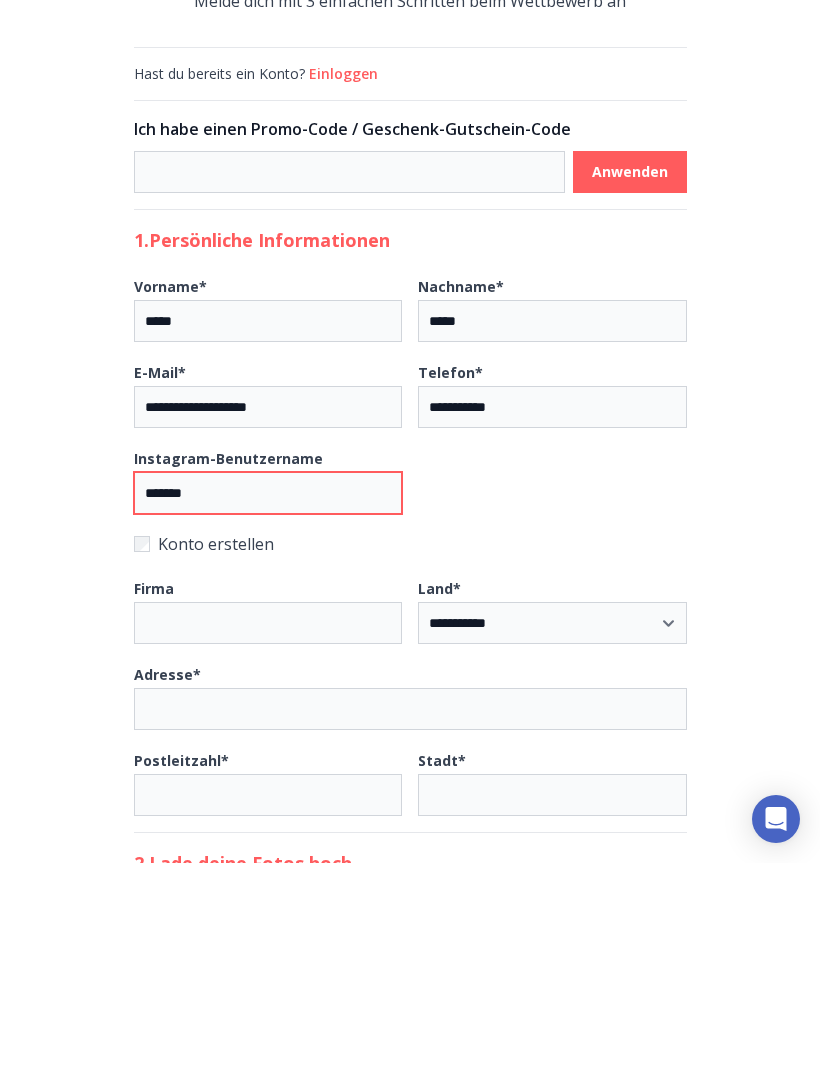type on "*******" 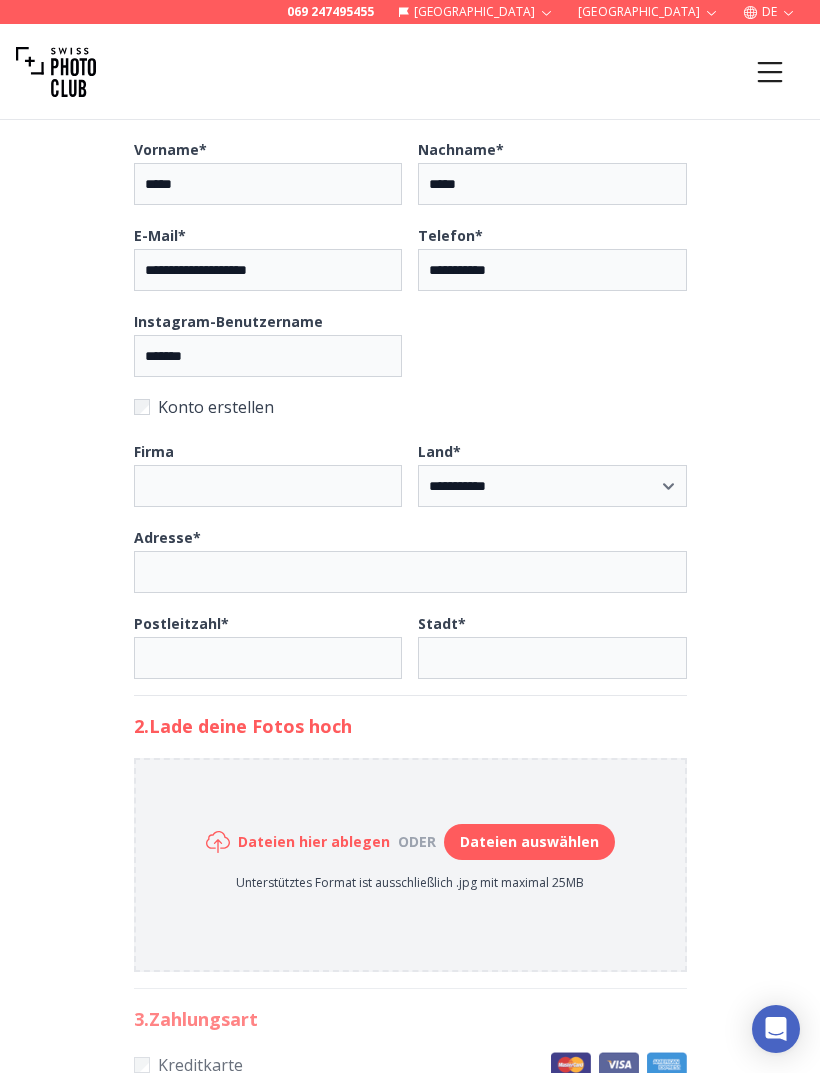 scroll, scrollTop: 347, scrollLeft: 0, axis: vertical 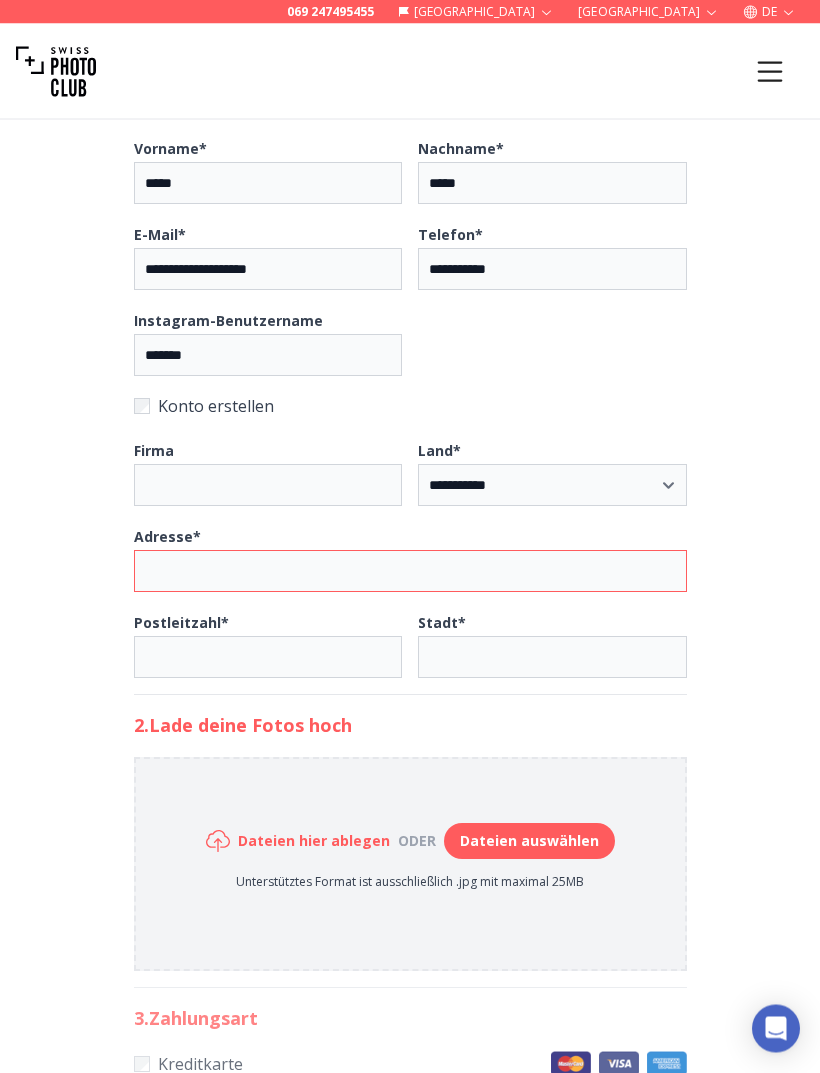 click on "Adresse *" at bounding box center (410, 572) 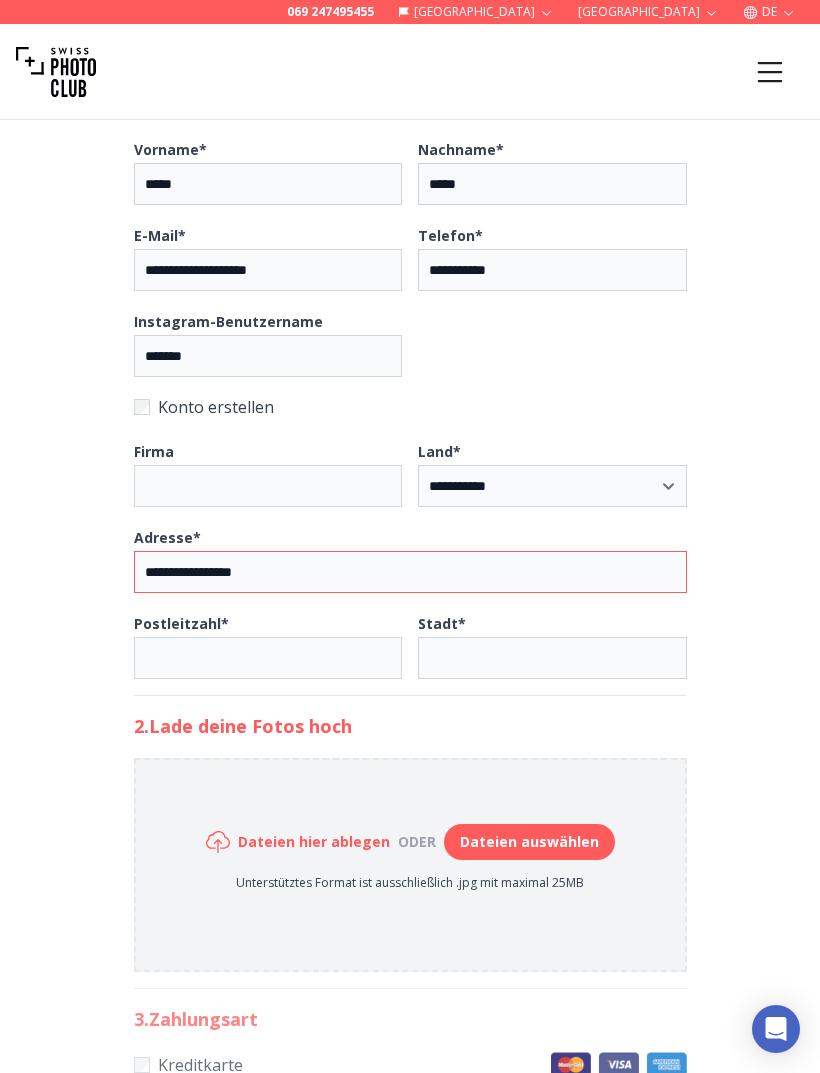 type on "**********" 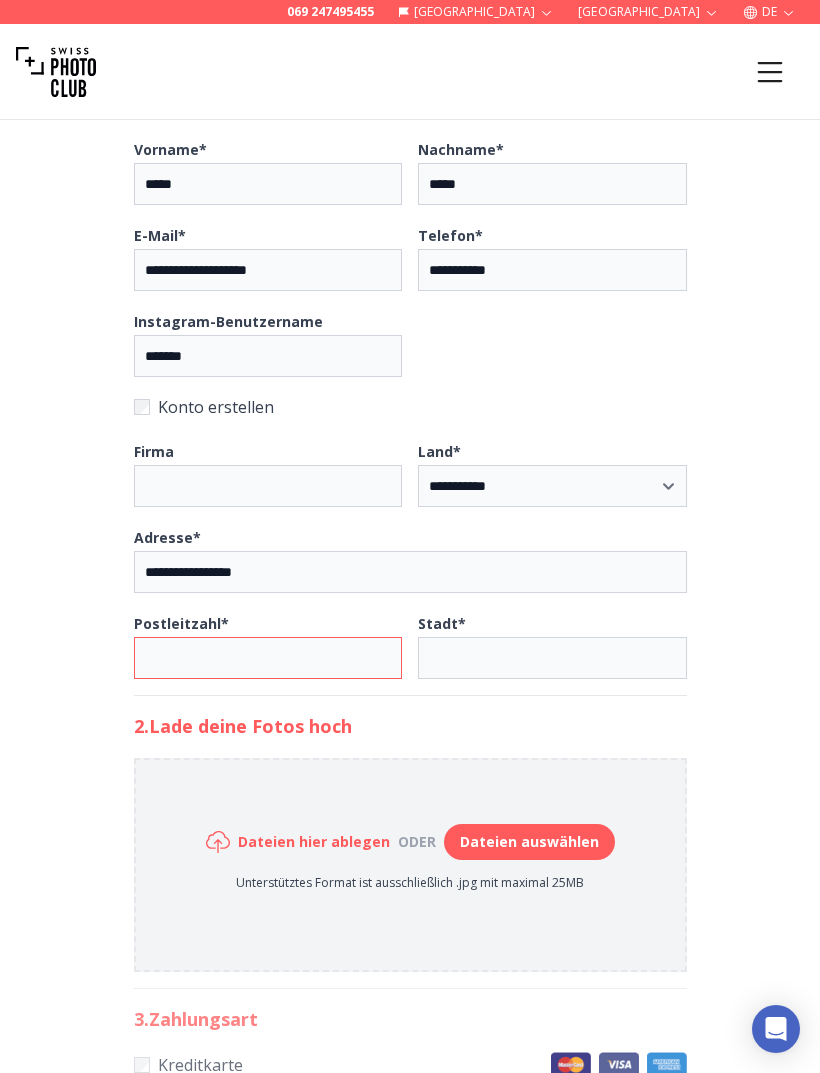 click on "Postleitzahl *" at bounding box center [268, 658] 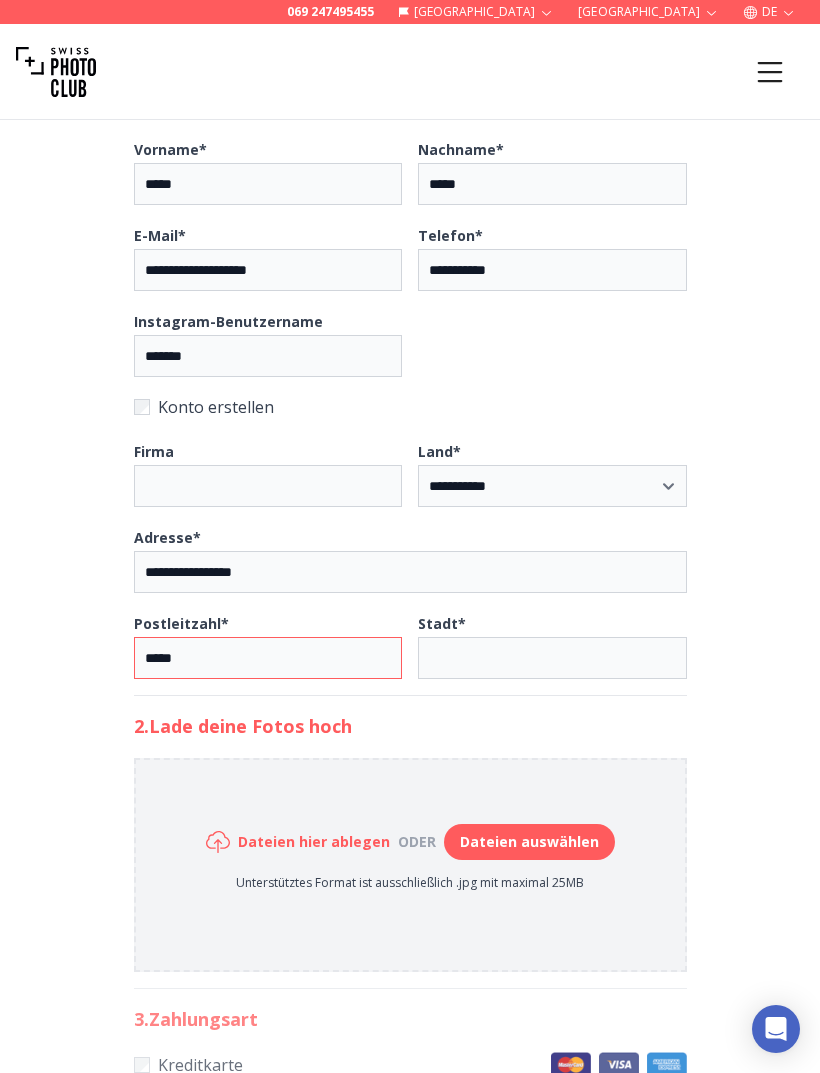 type on "*****" 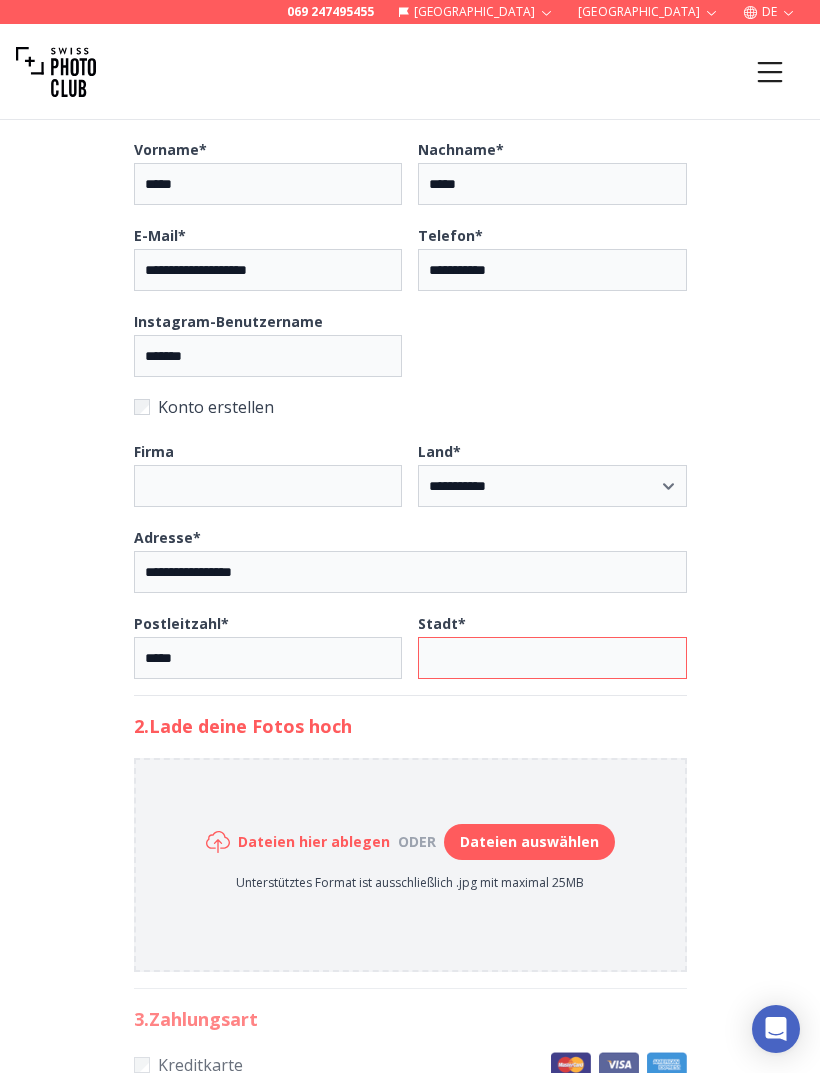 click on "Stadt *" at bounding box center (552, 658) 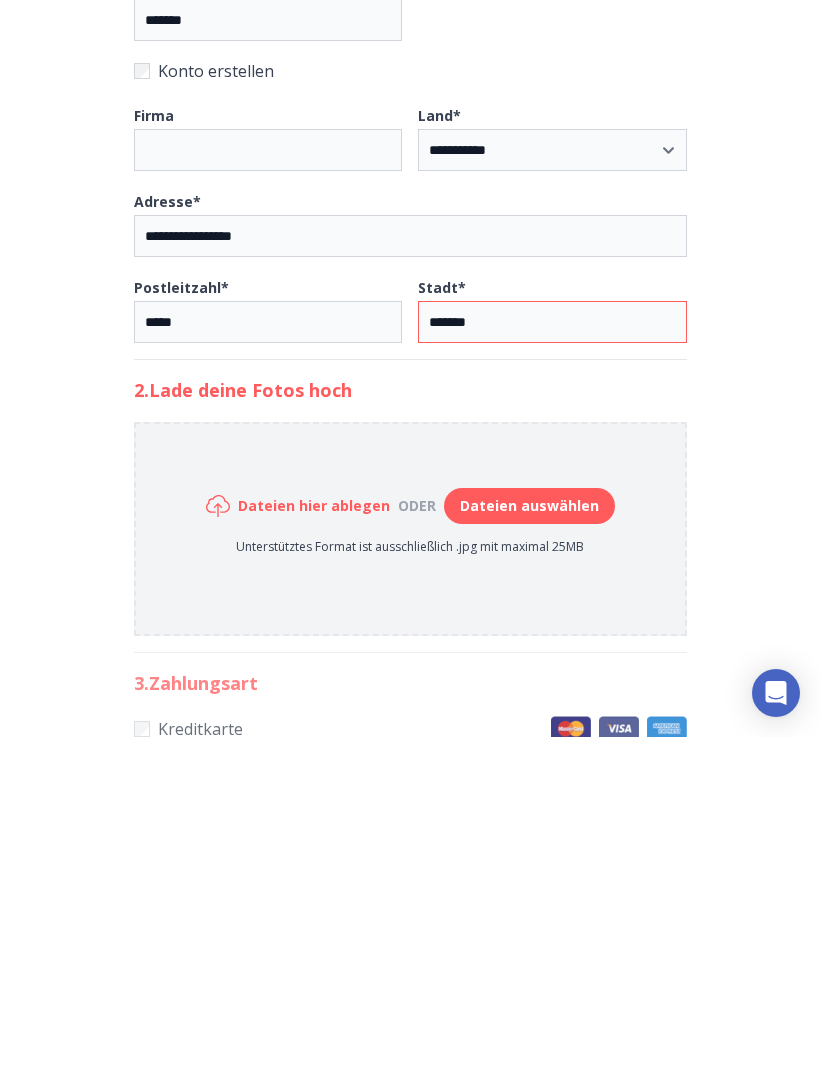 scroll, scrollTop: 348, scrollLeft: 0, axis: vertical 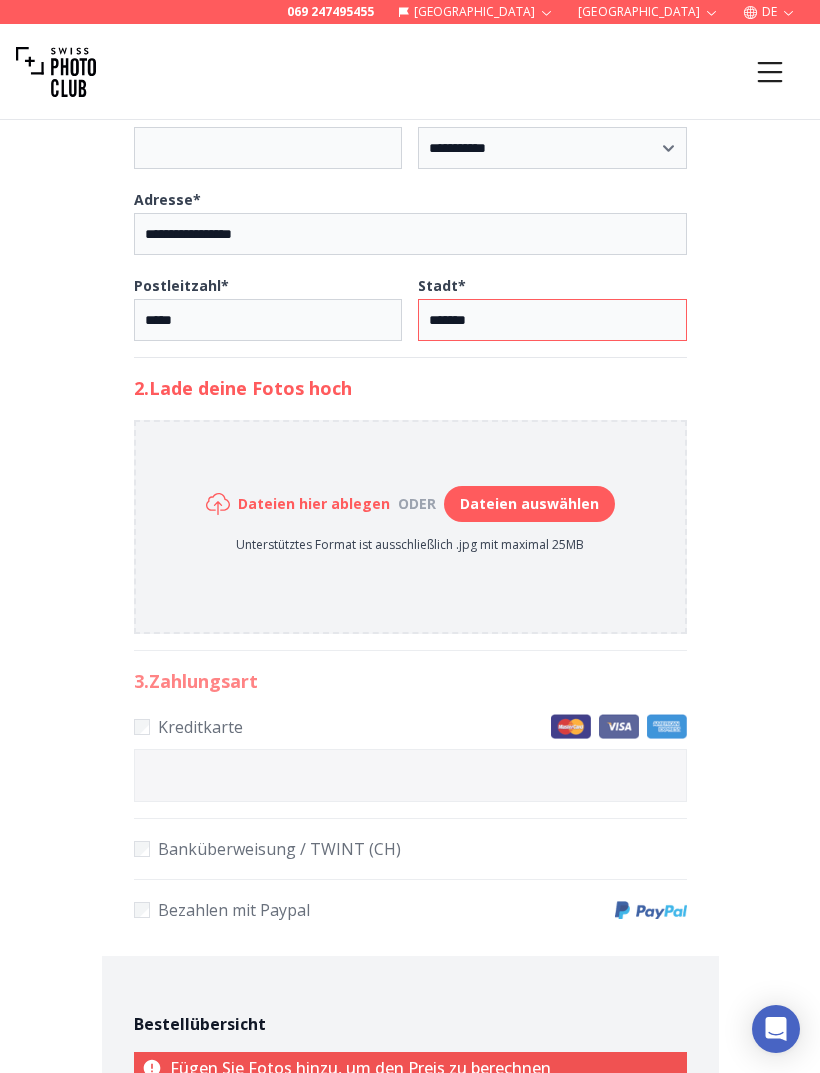 type on "*******" 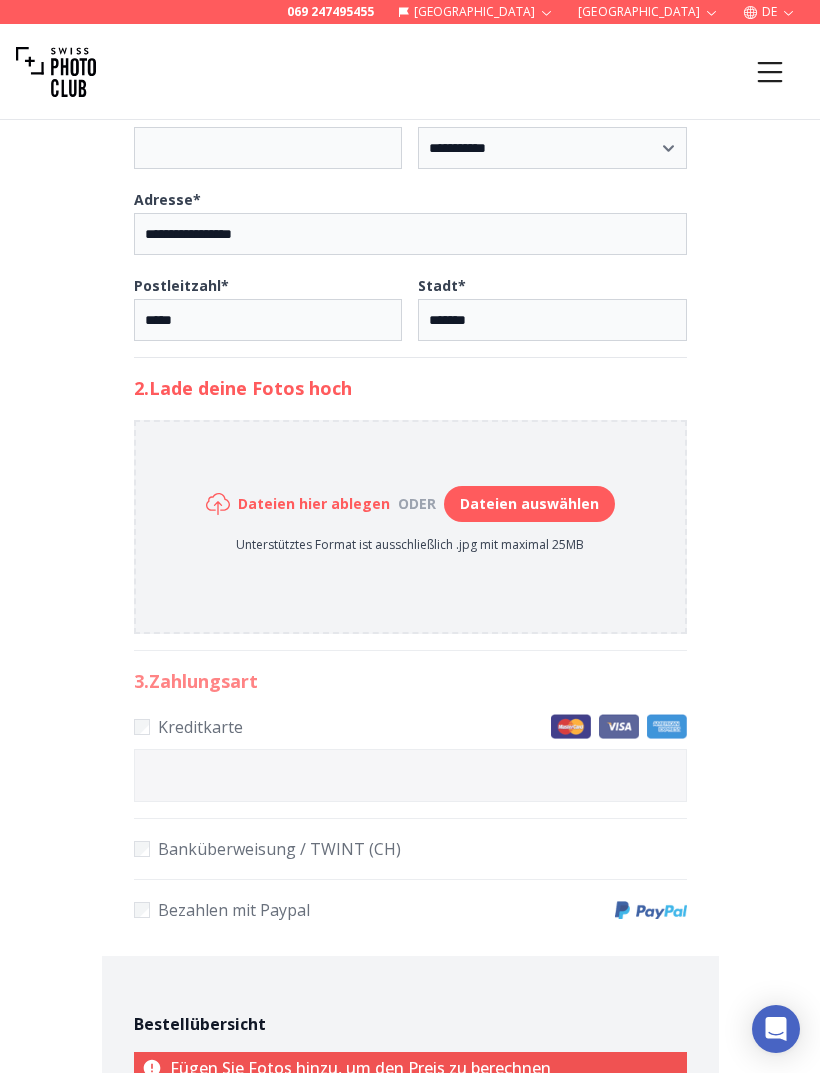 click on "Dateien auswählen" at bounding box center [529, 504] 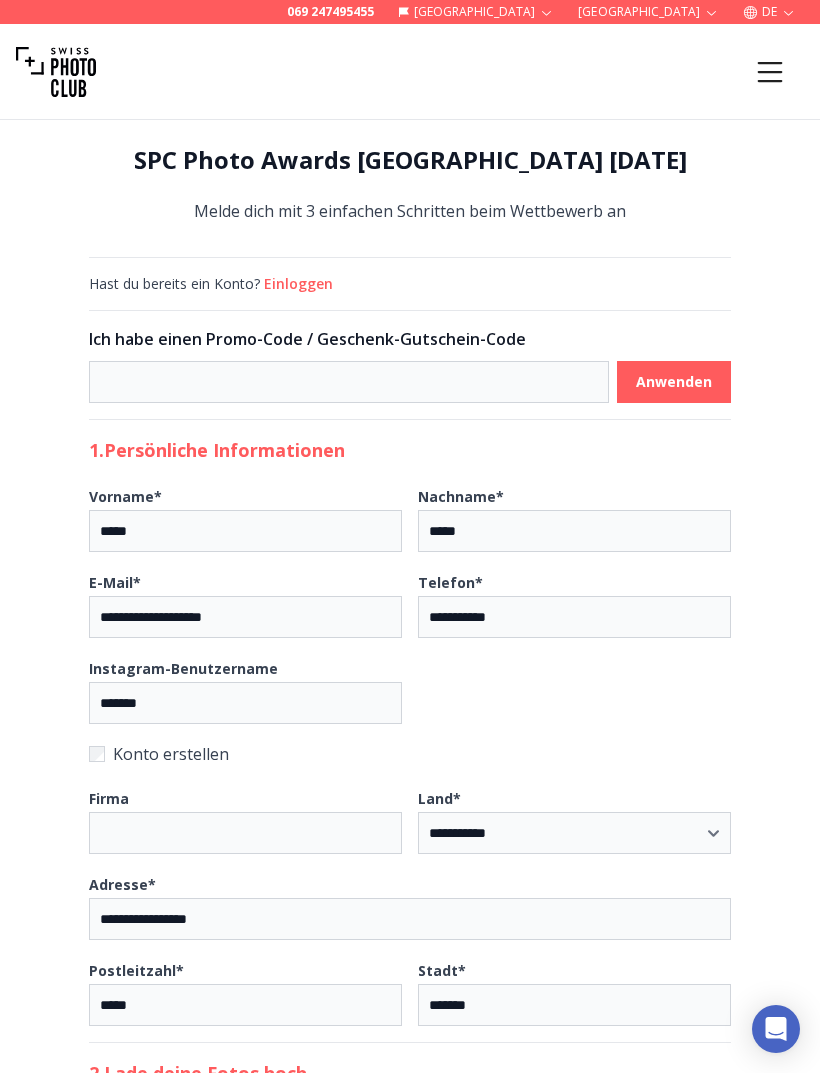 select on "*******" 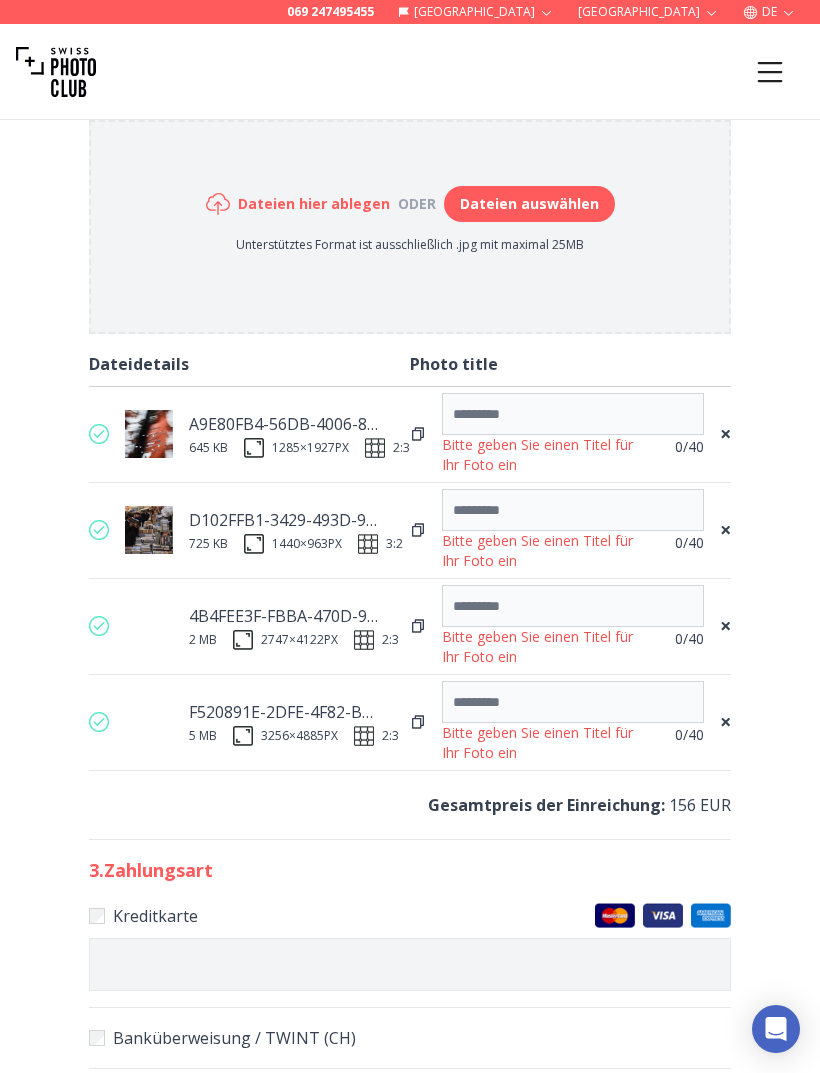 scroll, scrollTop: 0, scrollLeft: 0, axis: both 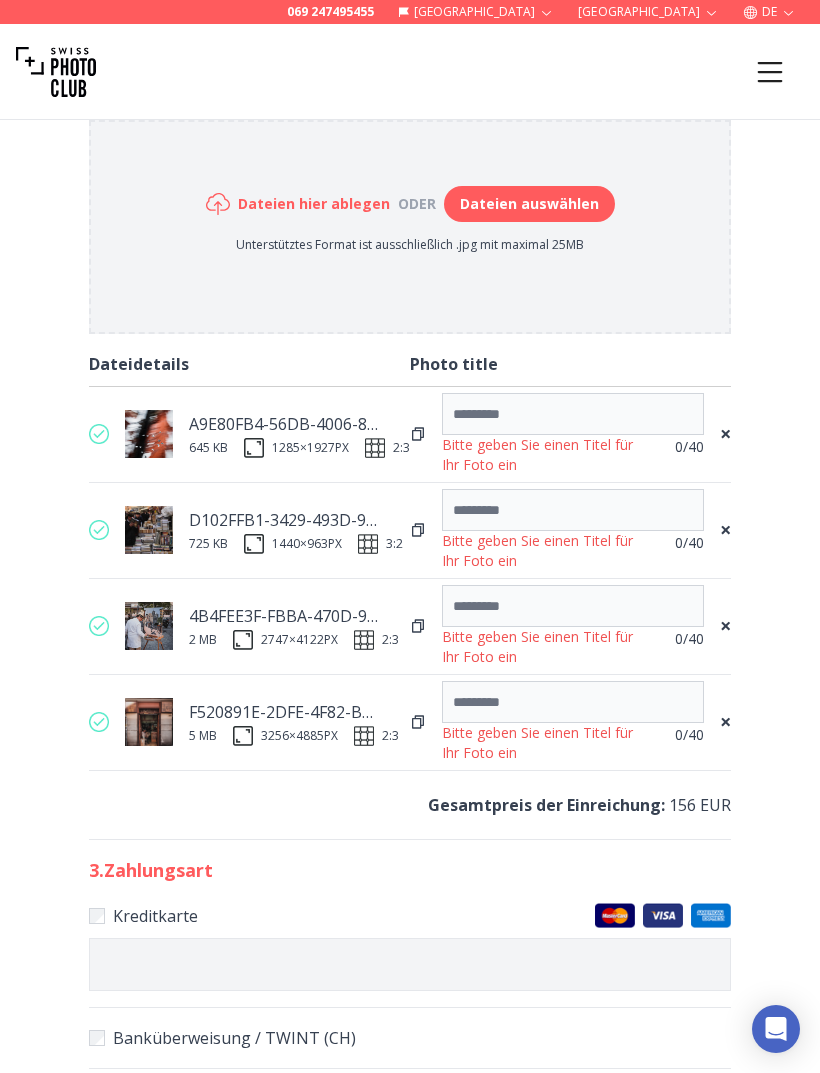 click on "×" at bounding box center (725, 530) 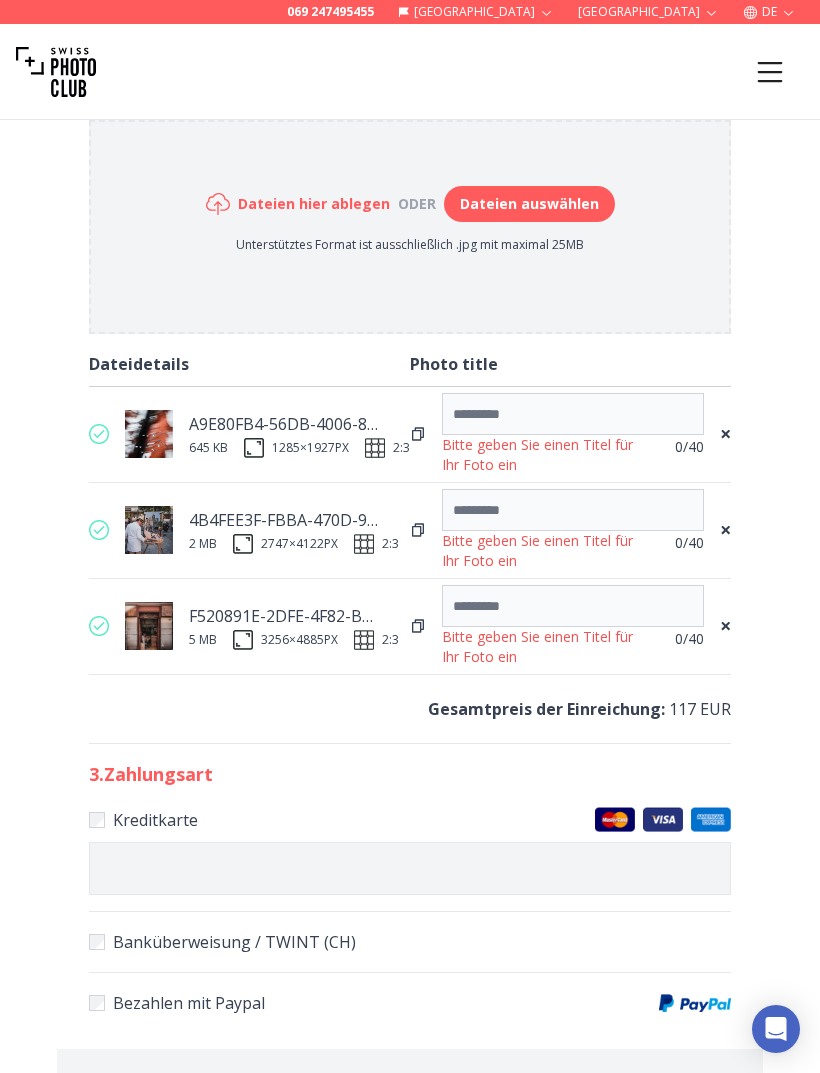 click on "×" at bounding box center [725, 434] 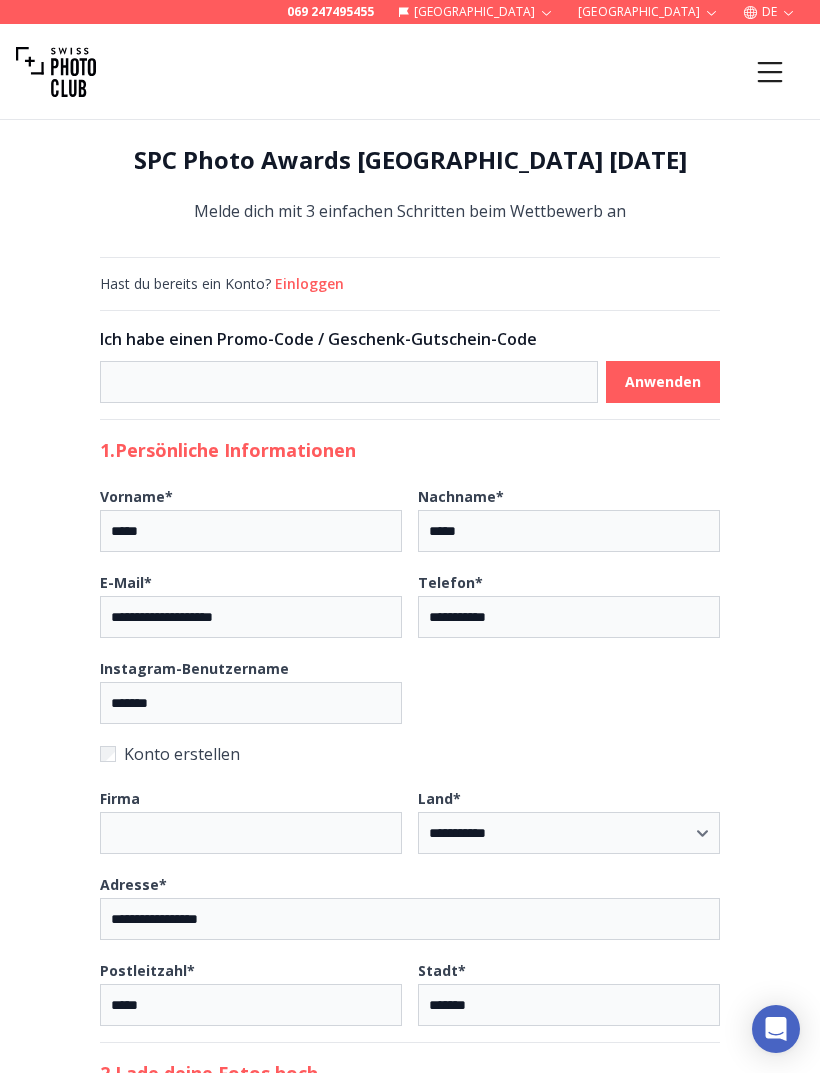 select on "*******" 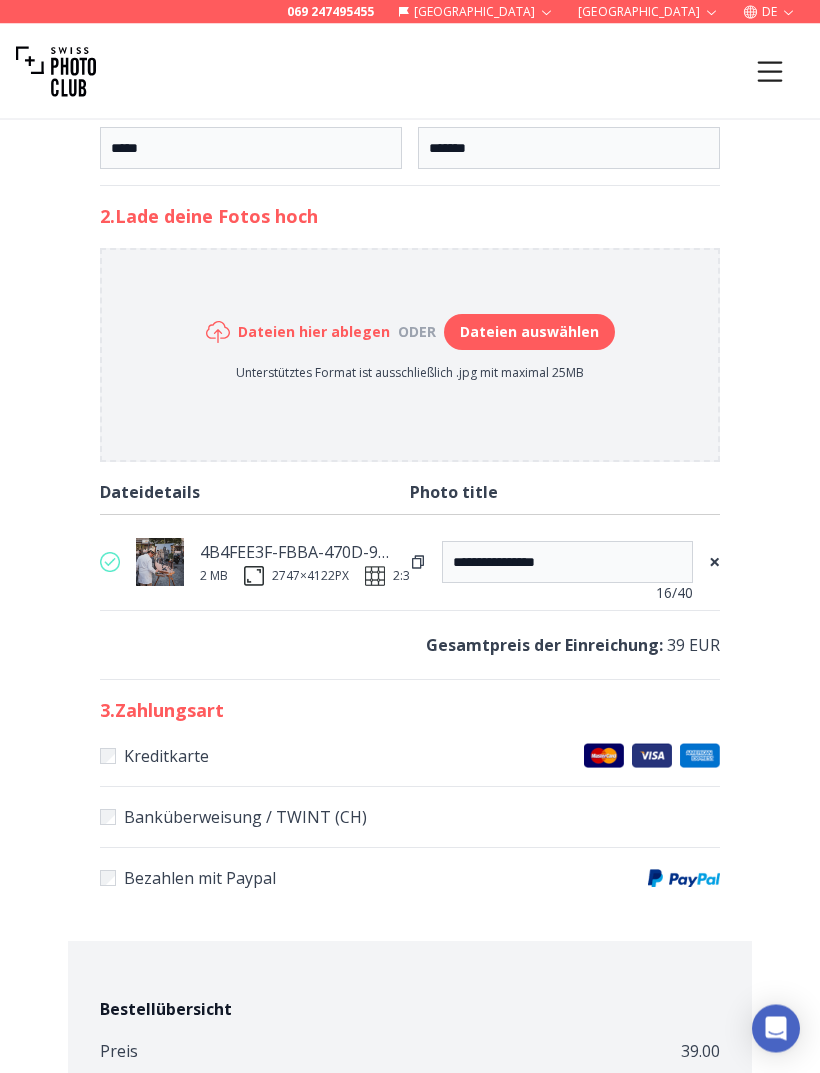 scroll, scrollTop: 0, scrollLeft: 0, axis: both 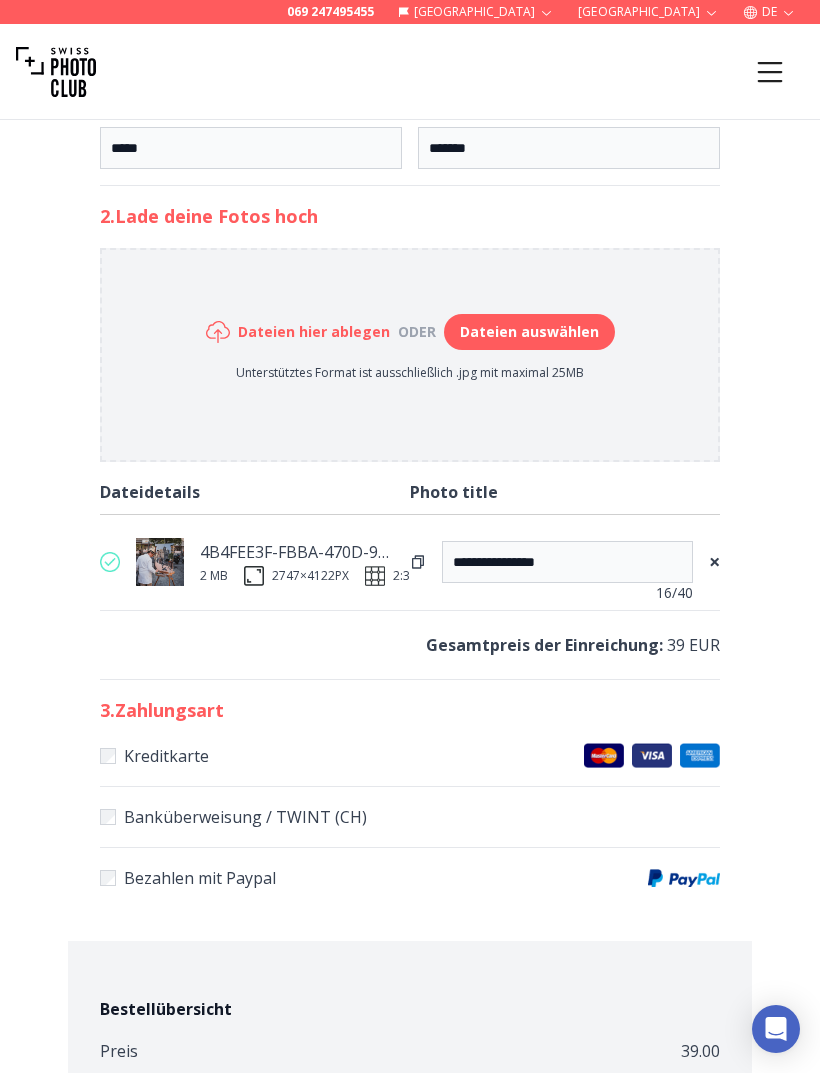 click on "Dateien auswählen" at bounding box center (529, 332) 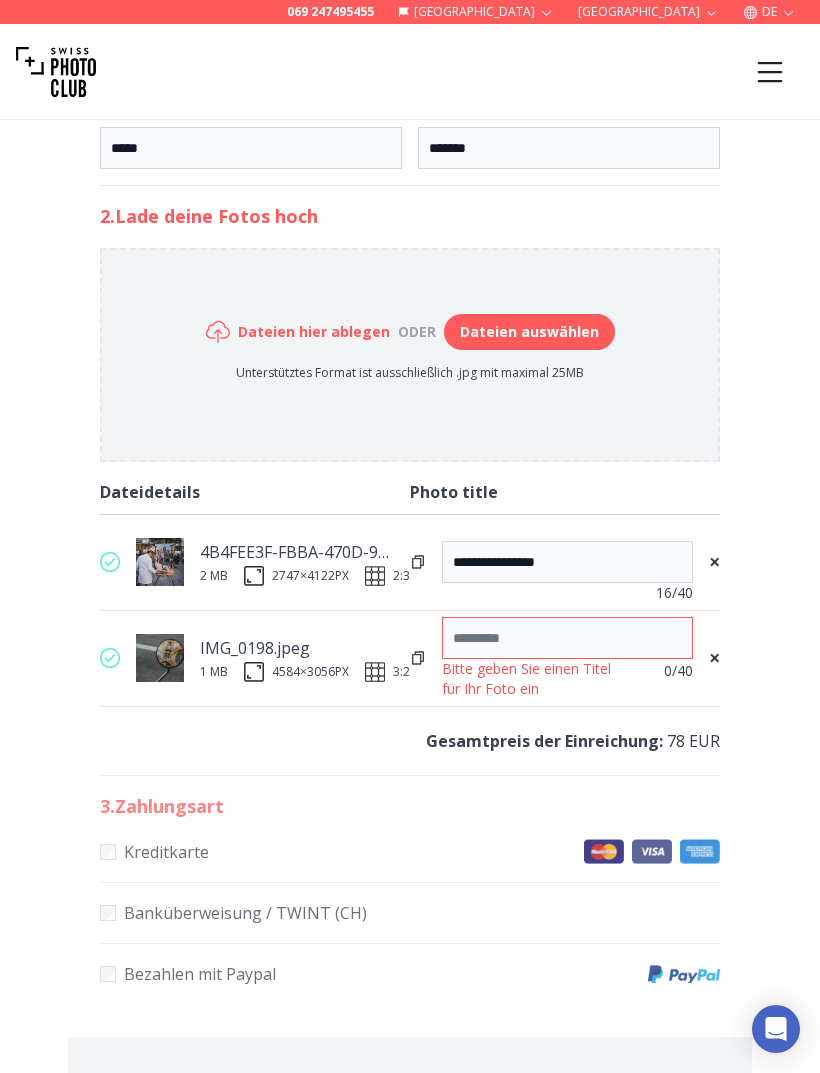 click at bounding box center (567, 638) 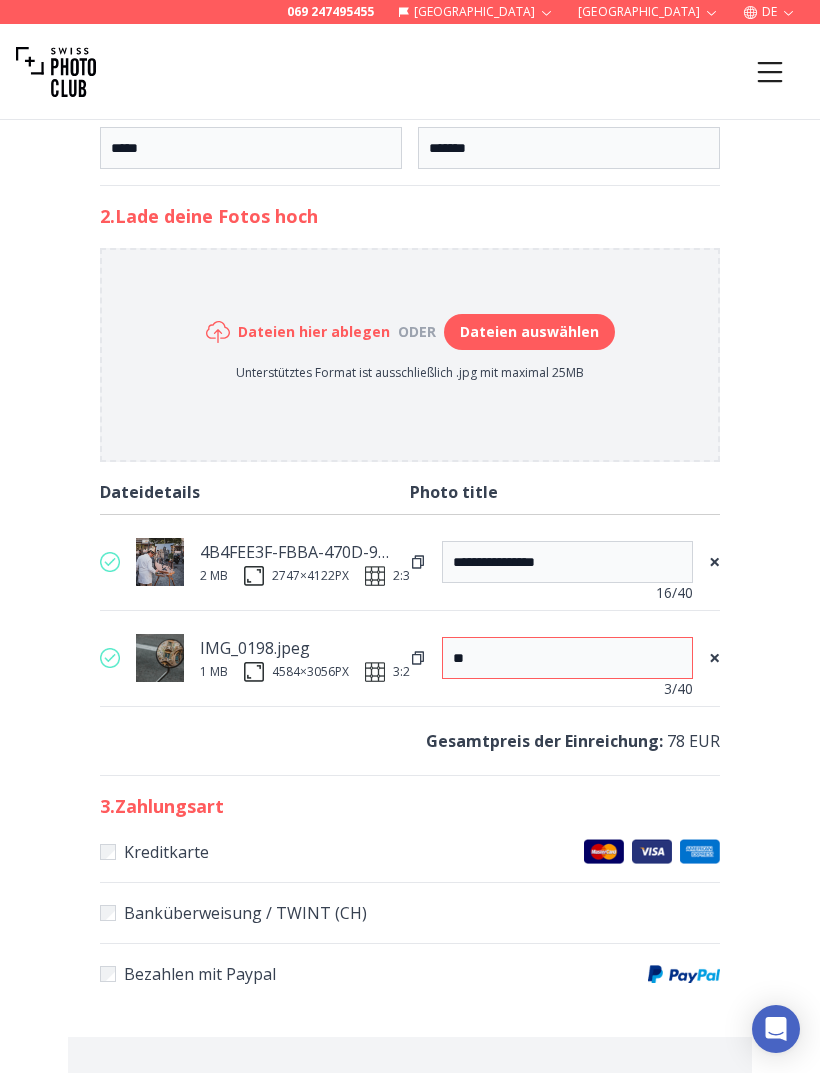 type on "*" 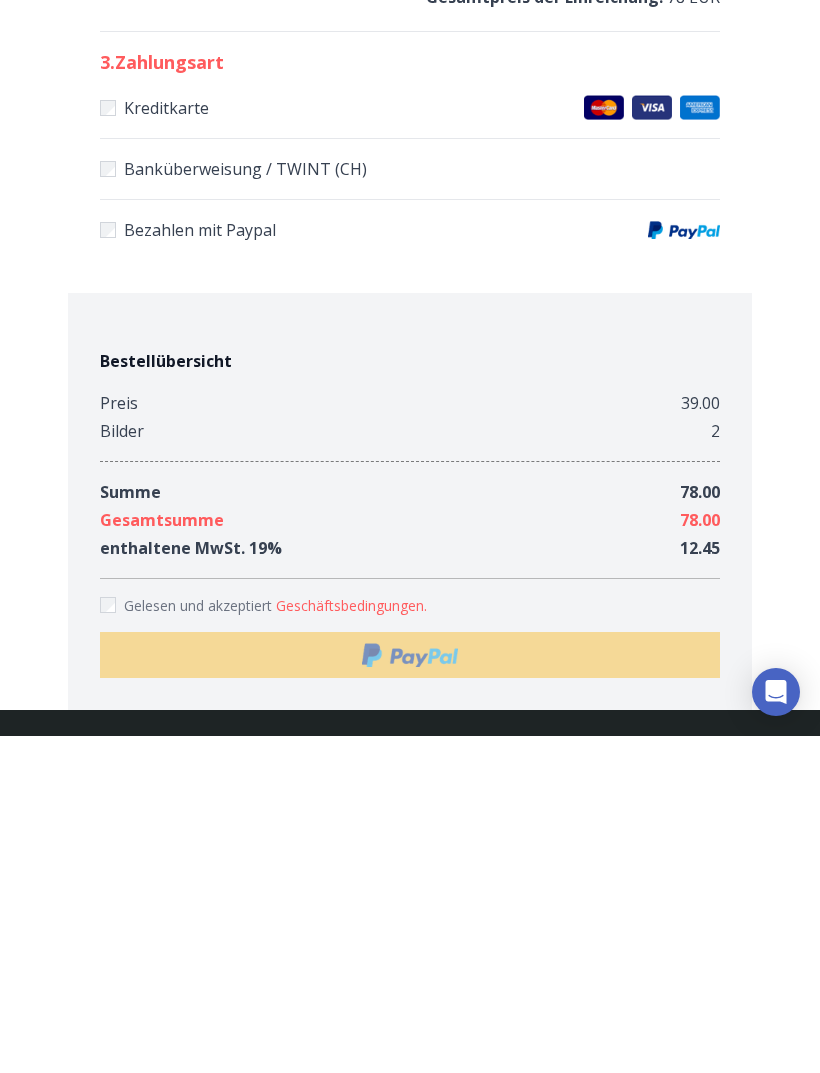 scroll, scrollTop: 1282, scrollLeft: 0, axis: vertical 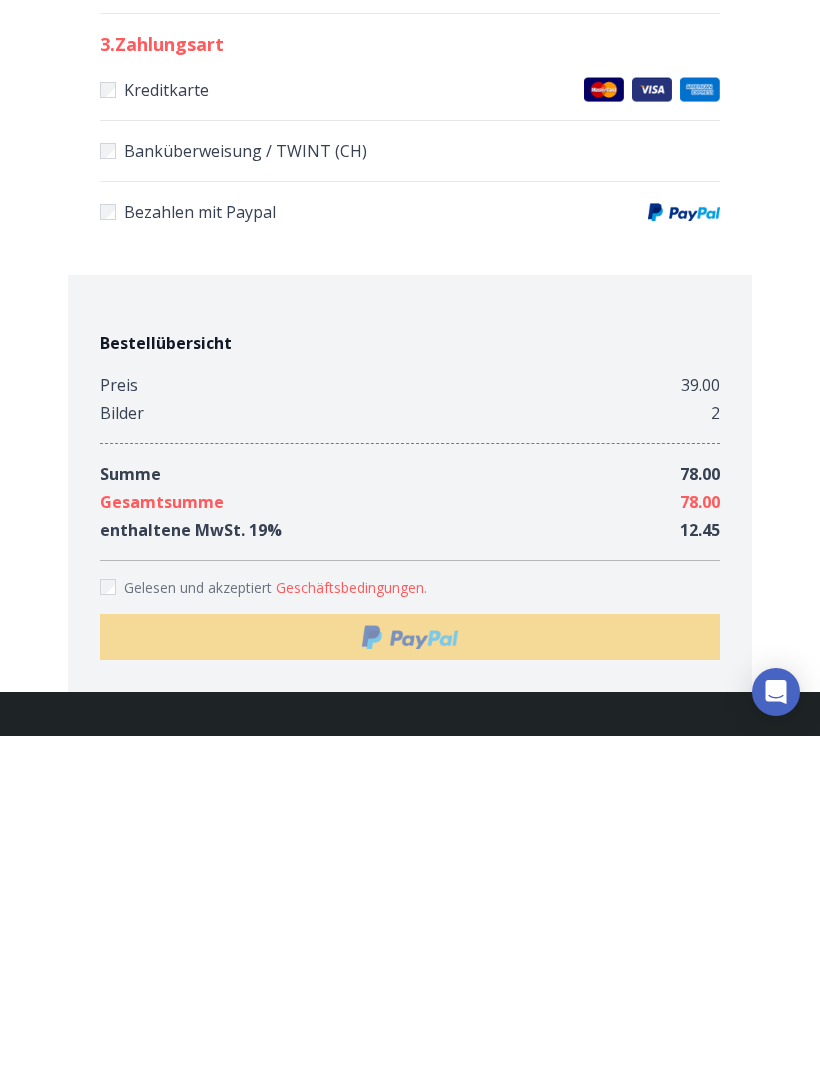 type on "*****" 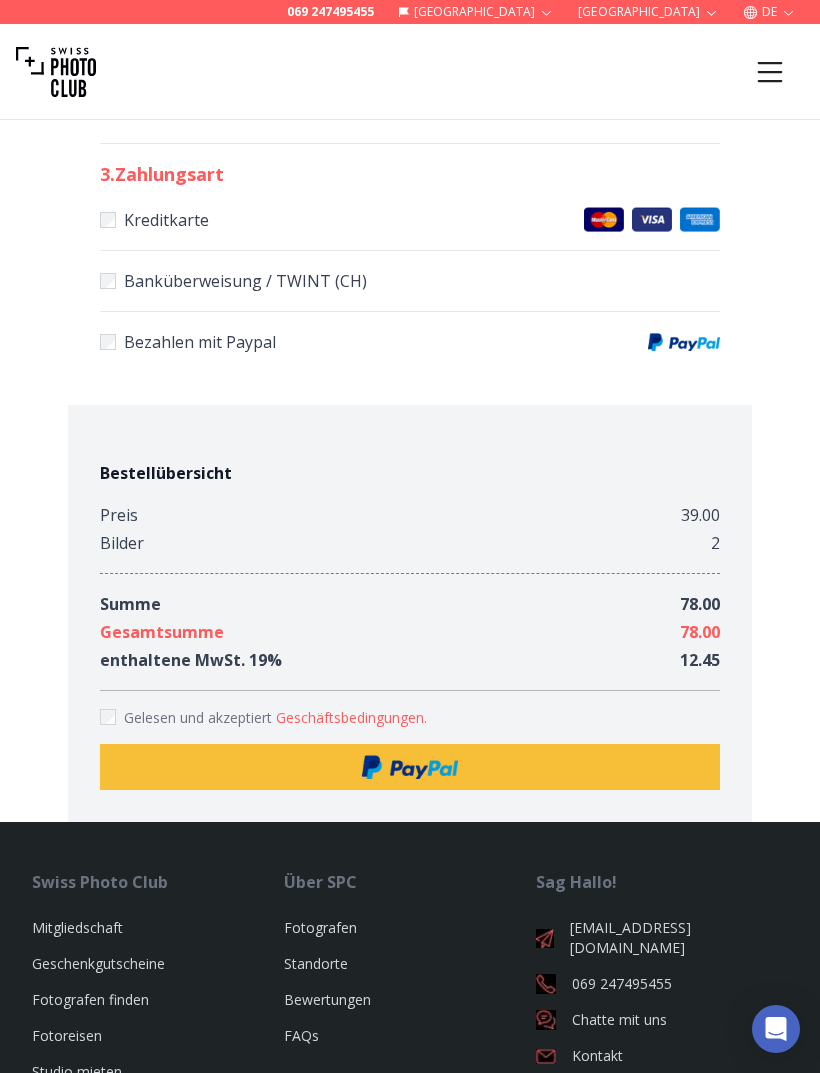 click at bounding box center [410, 767] 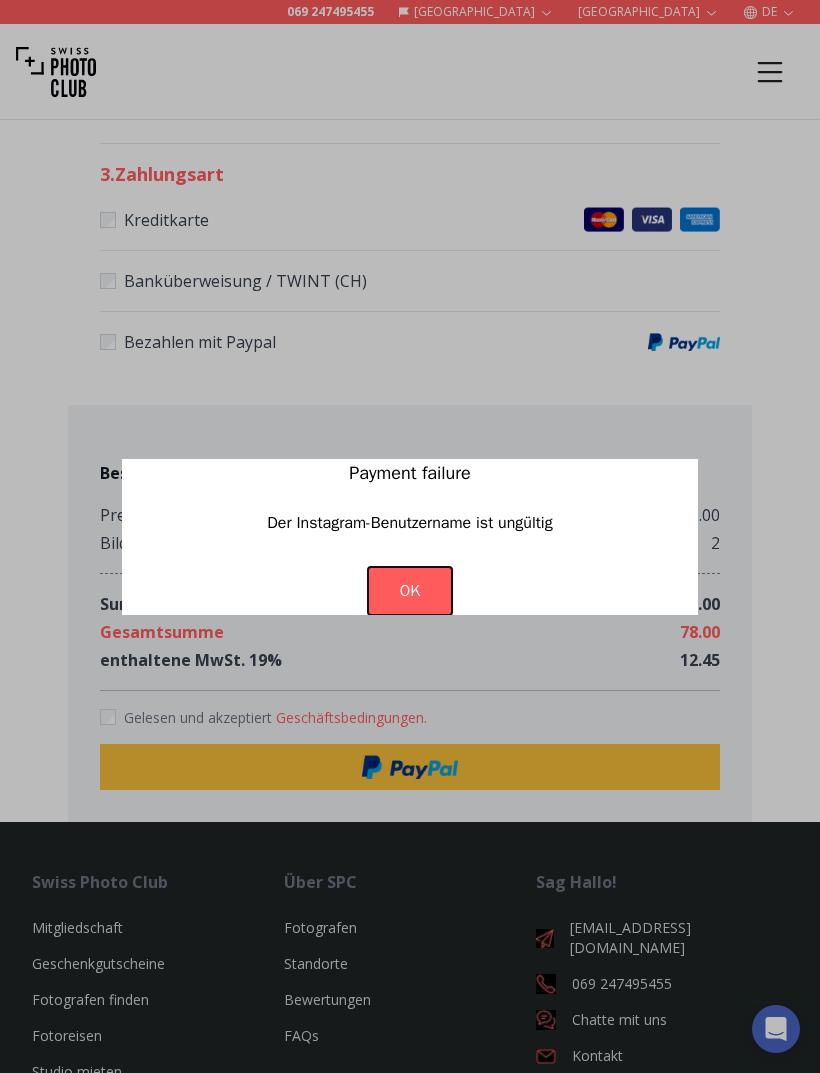 click on "OK" at bounding box center (410, 591) 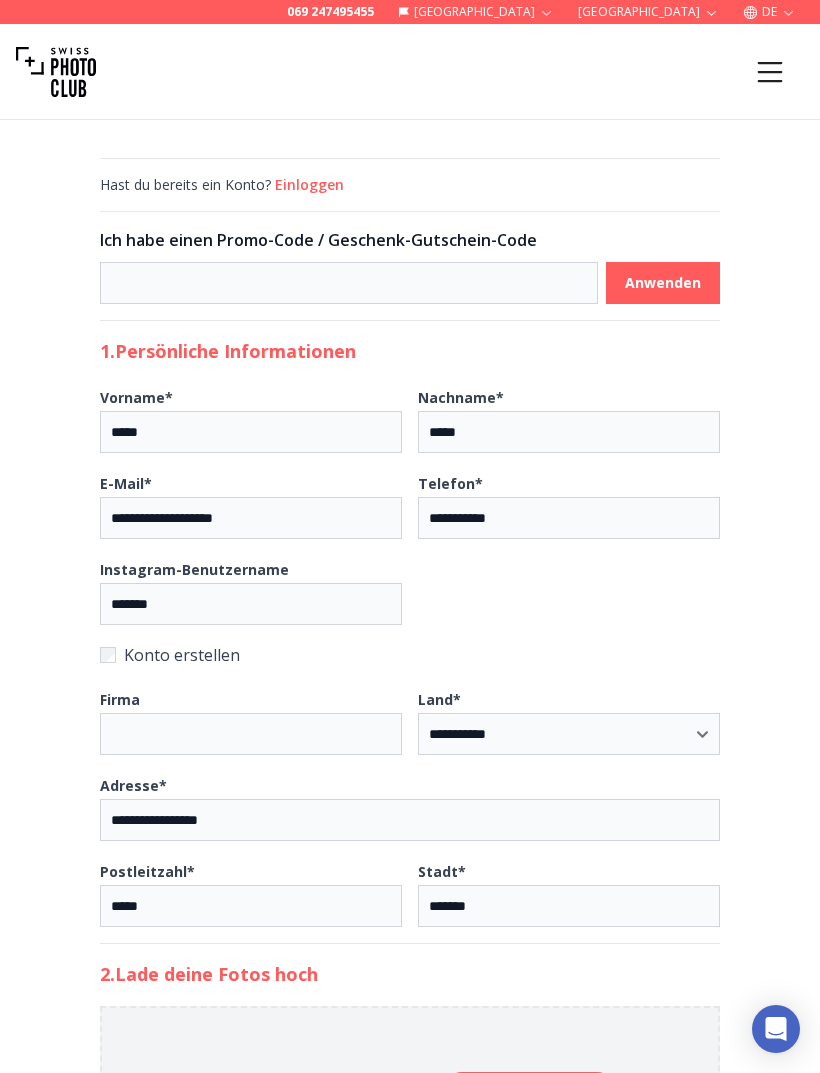 scroll, scrollTop: 98, scrollLeft: 0, axis: vertical 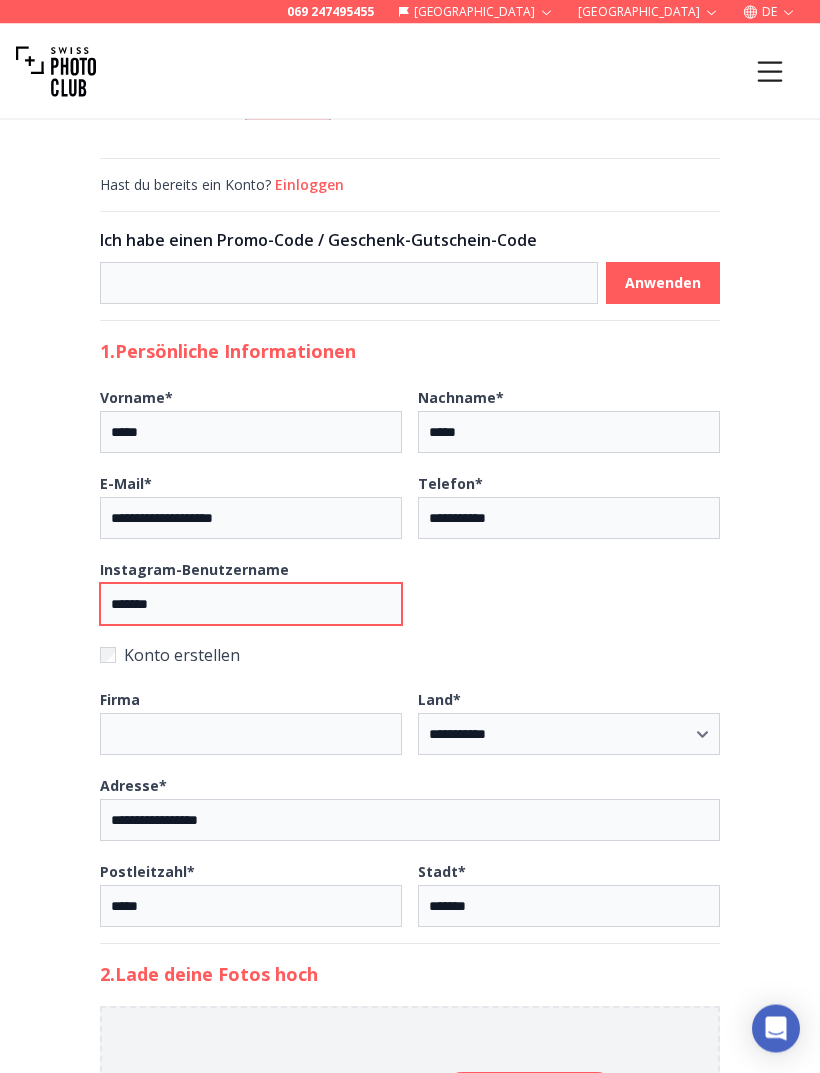 click on "*******" at bounding box center [251, 605] 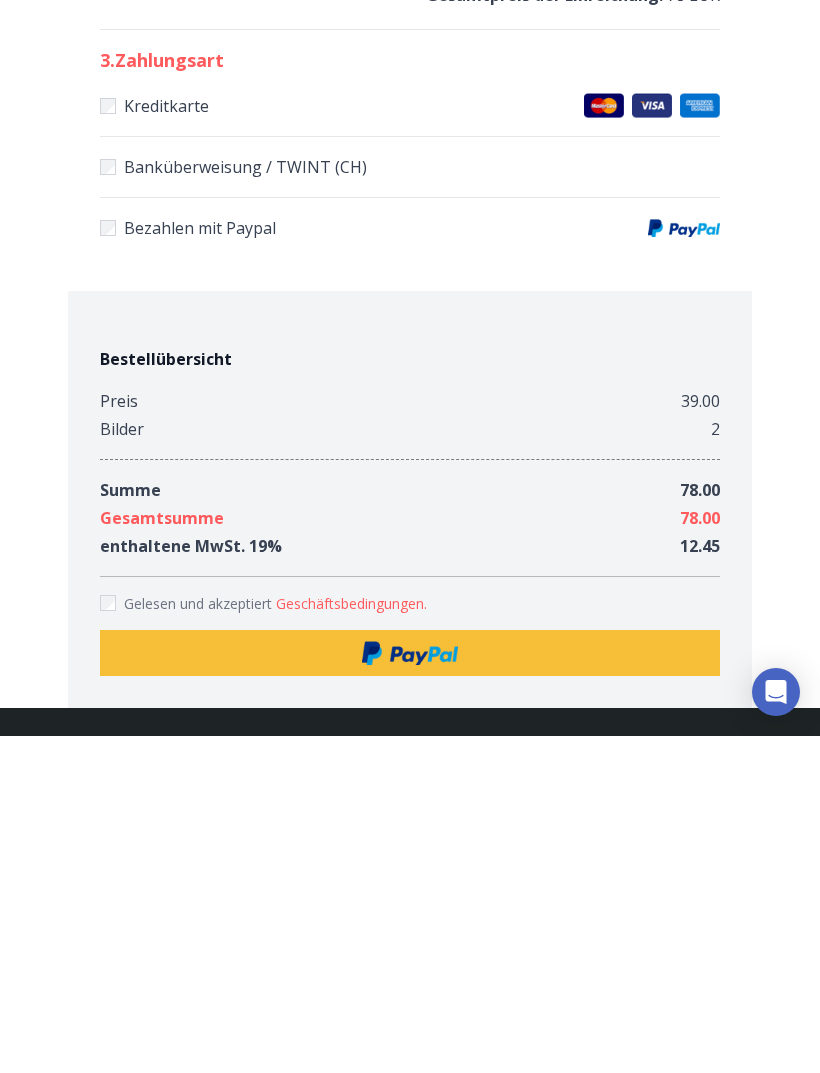 type on "******" 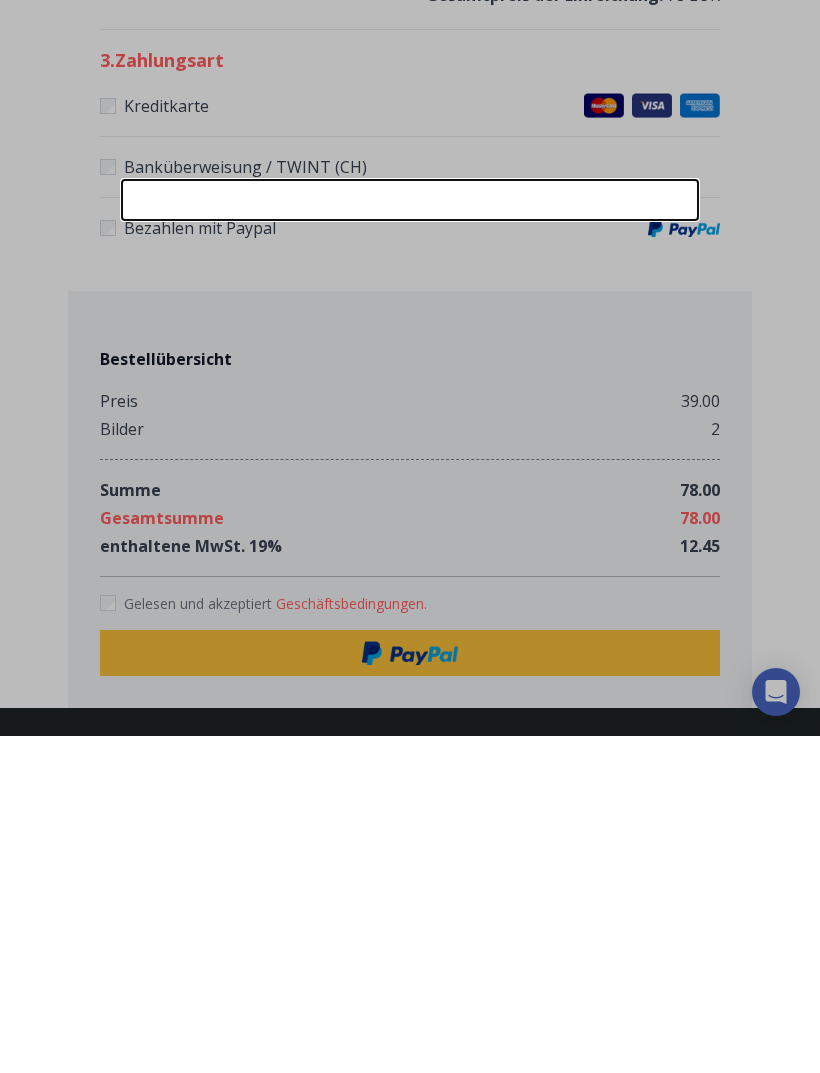 scroll, scrollTop: 1604, scrollLeft: 0, axis: vertical 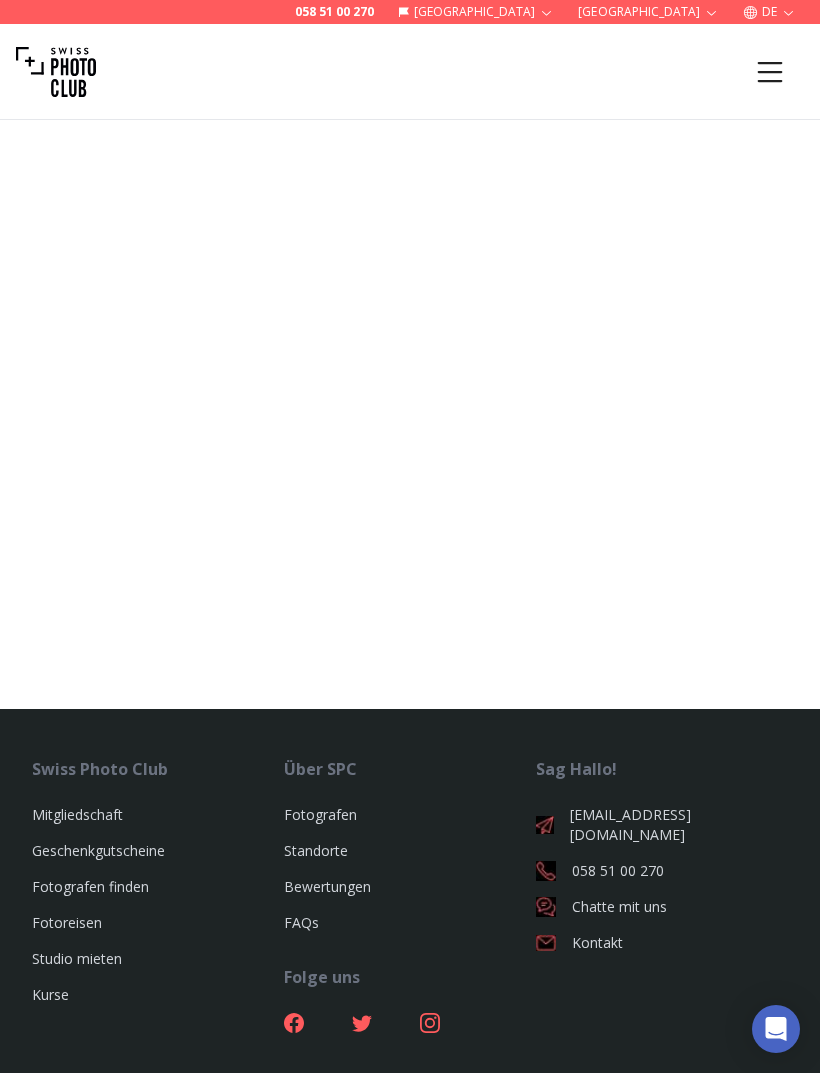 click 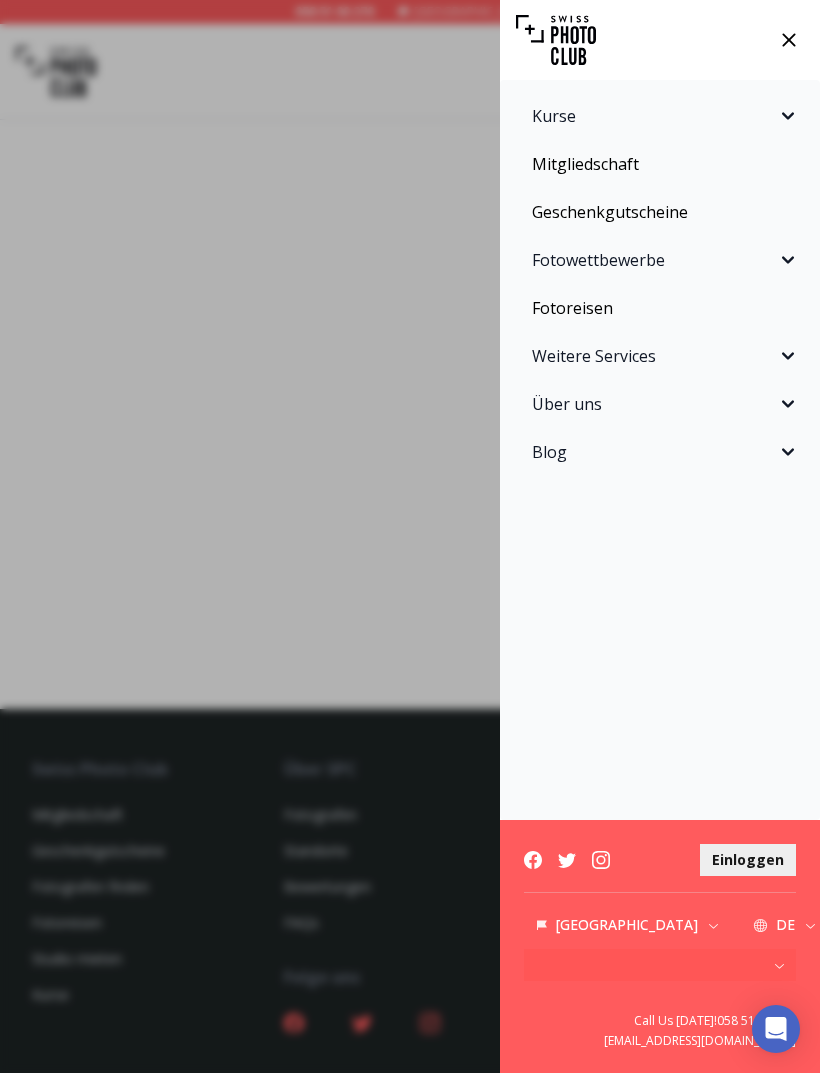 click on "Mitgliedschaft" at bounding box center (660, 164) 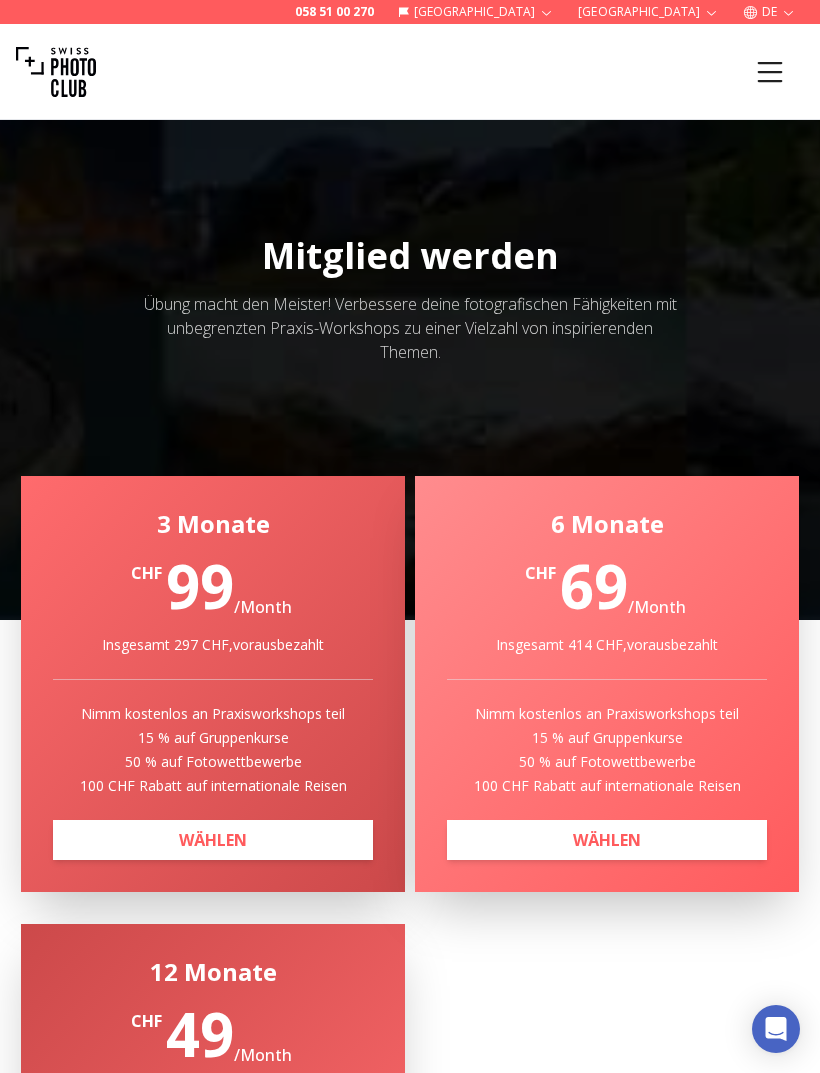 scroll, scrollTop: 0, scrollLeft: 0, axis: both 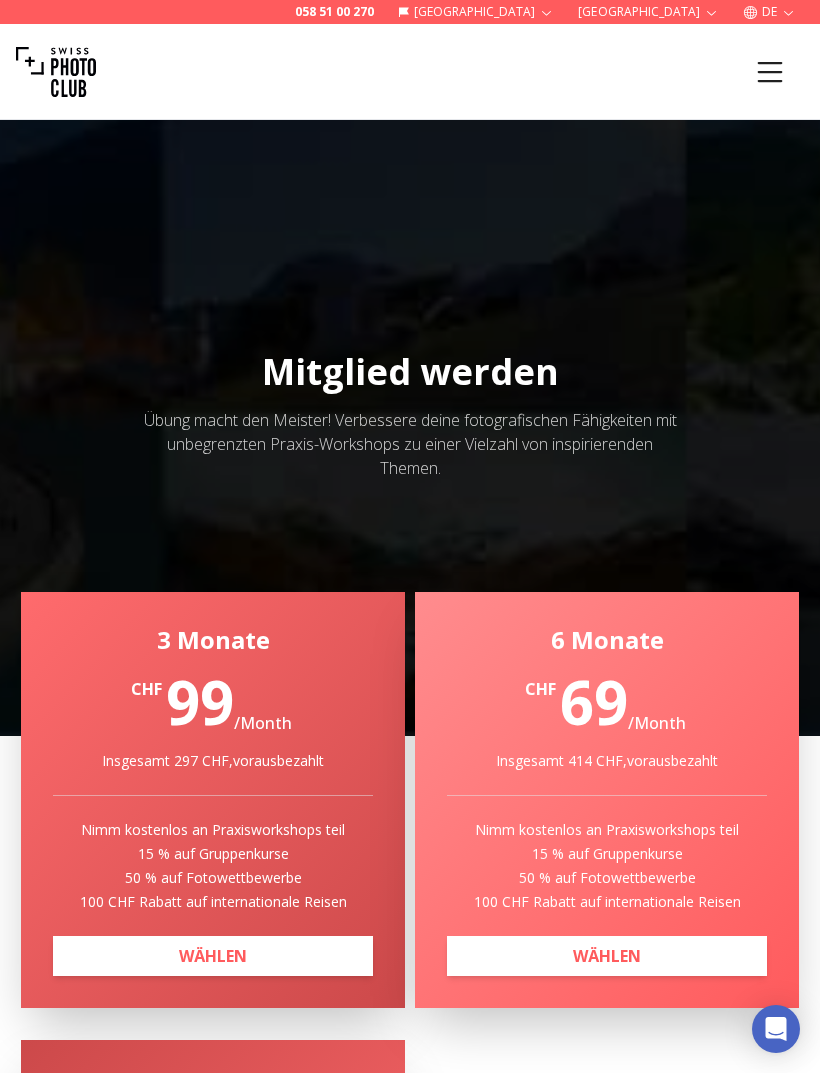click 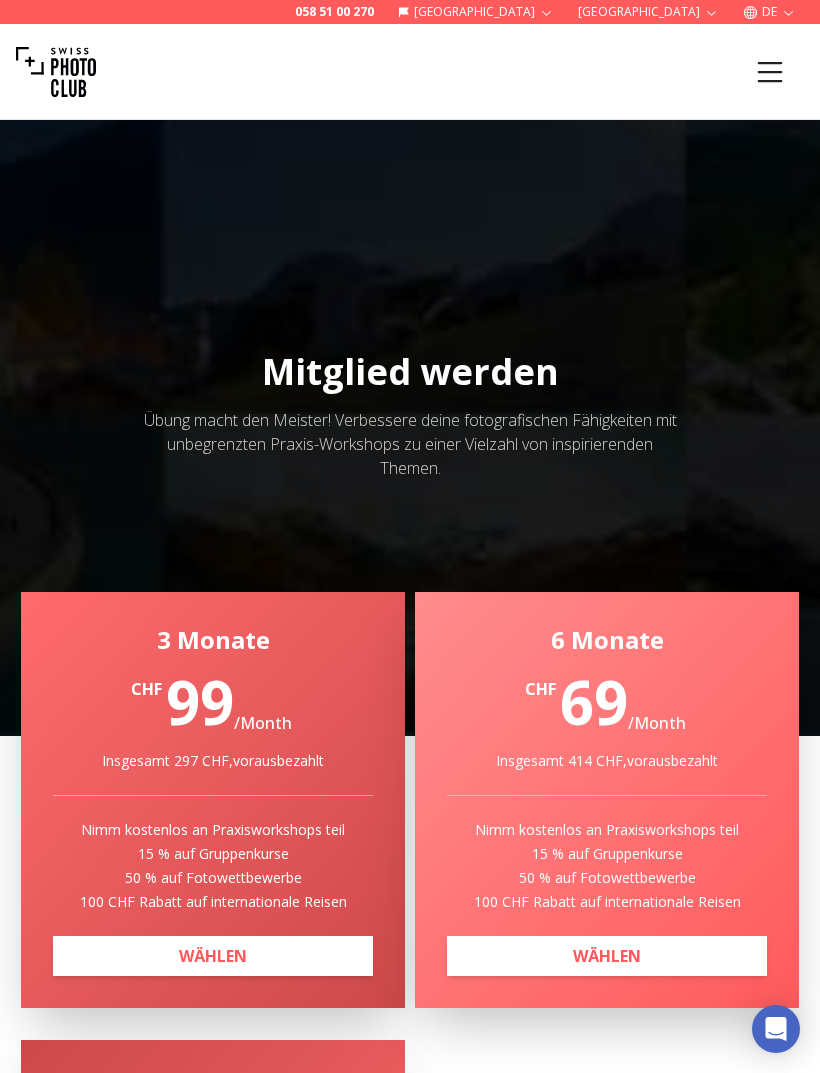 click on "Kurse Fotokurse Kommende Kurse Praxis-Workshops Einzelcoaching Kurspakete SPC Academy Celebrity Masterclasses Mitgliedschaft Geschenkgutscheine Fotowettbewerbe Fotos einsenden SPC Photo Awards Zürich: Herbst 2025 SPC Photo Awards DRESDEN September 2025 SPC Photo Awards WIEN Oktober 2025 SPC Photo Awards MÜNCHEN November 2025 SPC Photo Awards KÖLN November 2025 SPC Photo Awards STUTTGART November 2025 SPC Photo Awards LEIPZIG November 2025 SPC Photo Awards BERLIN Dezember 2025 Vergangene Events Fotoreisen Weitere Services Fotografen finden Studio mieten Für Unternehmen Ratgeber Fotoausrüstung Shop Über uns Über SPC Fotografen Bewertungen Standorte Kontakt Blog Ratgeber Fotoausrüstung Blog Startseite" at bounding box center (980, 450) 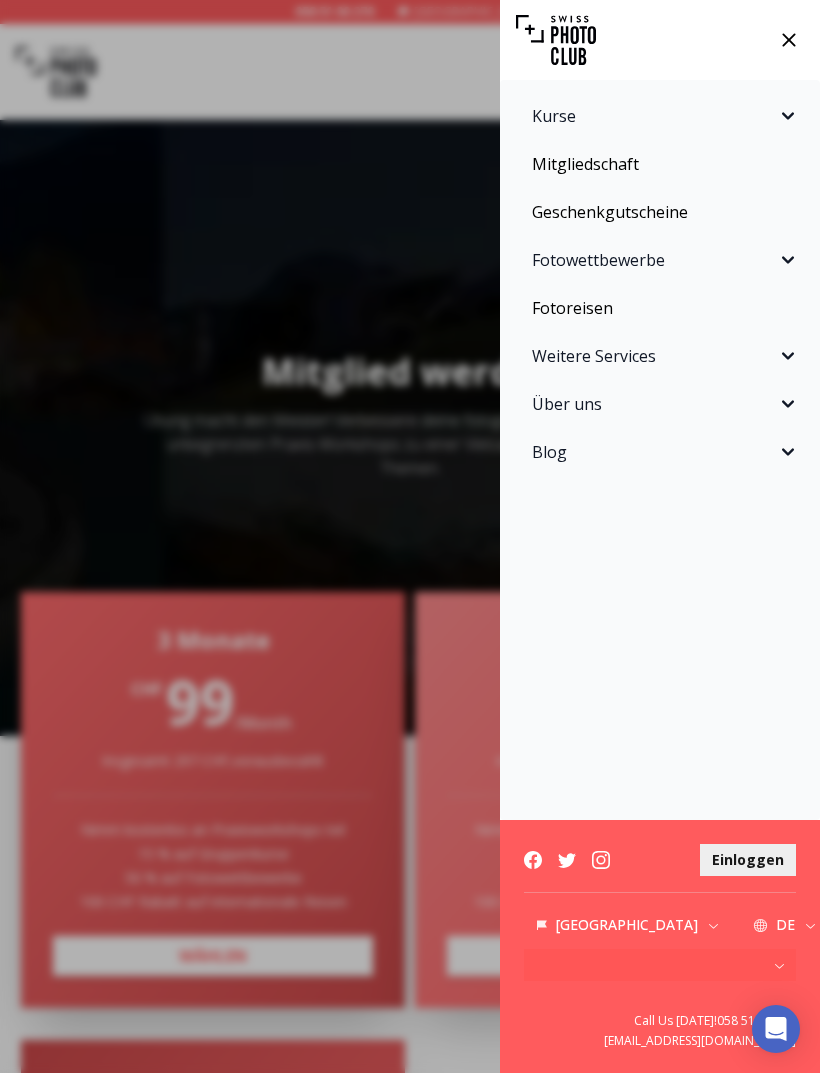 click on "Fotowettbewerbe" at bounding box center [654, 260] 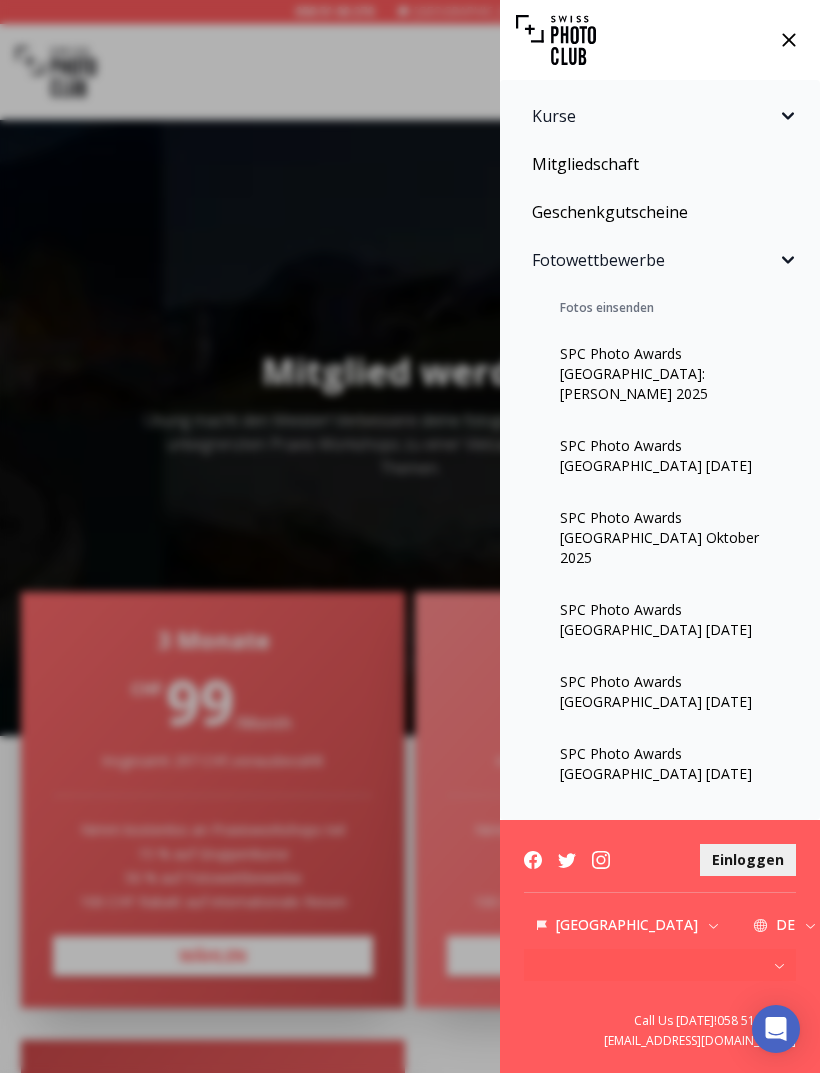 click on "SPC Photo Awards [GEOGRAPHIC_DATA] [DATE]" at bounding box center (660, 456) 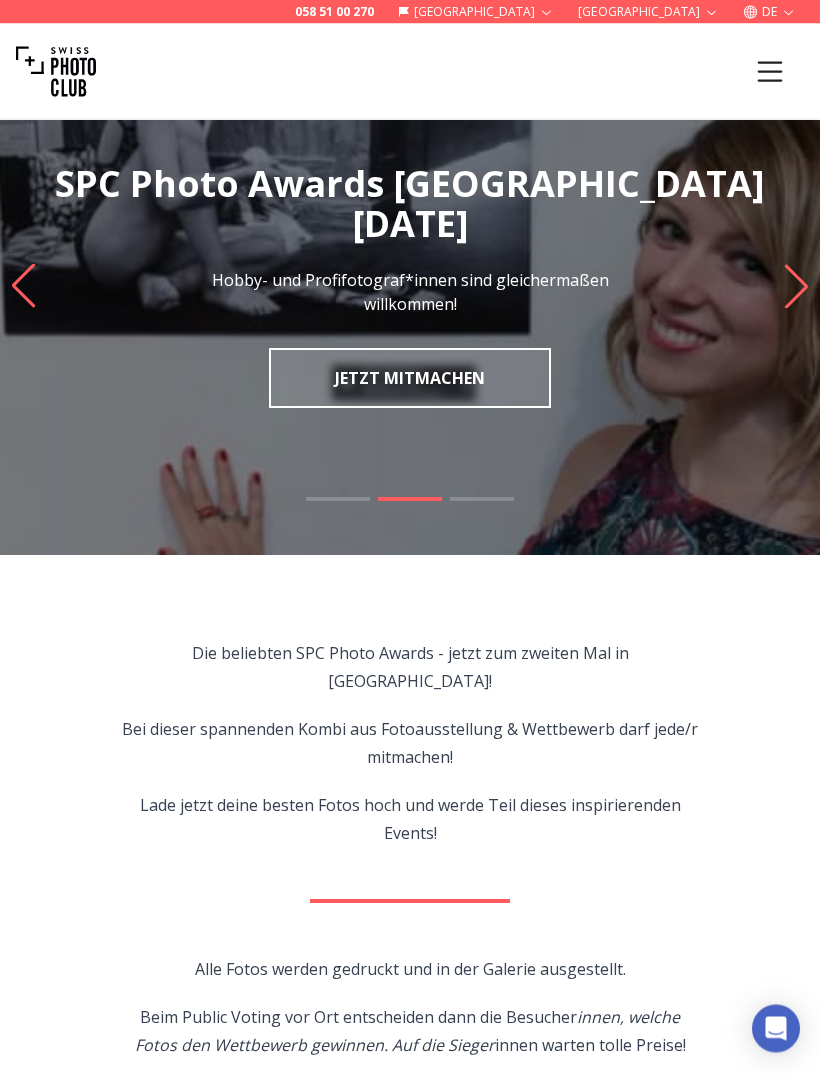 scroll, scrollTop: 78, scrollLeft: 0, axis: vertical 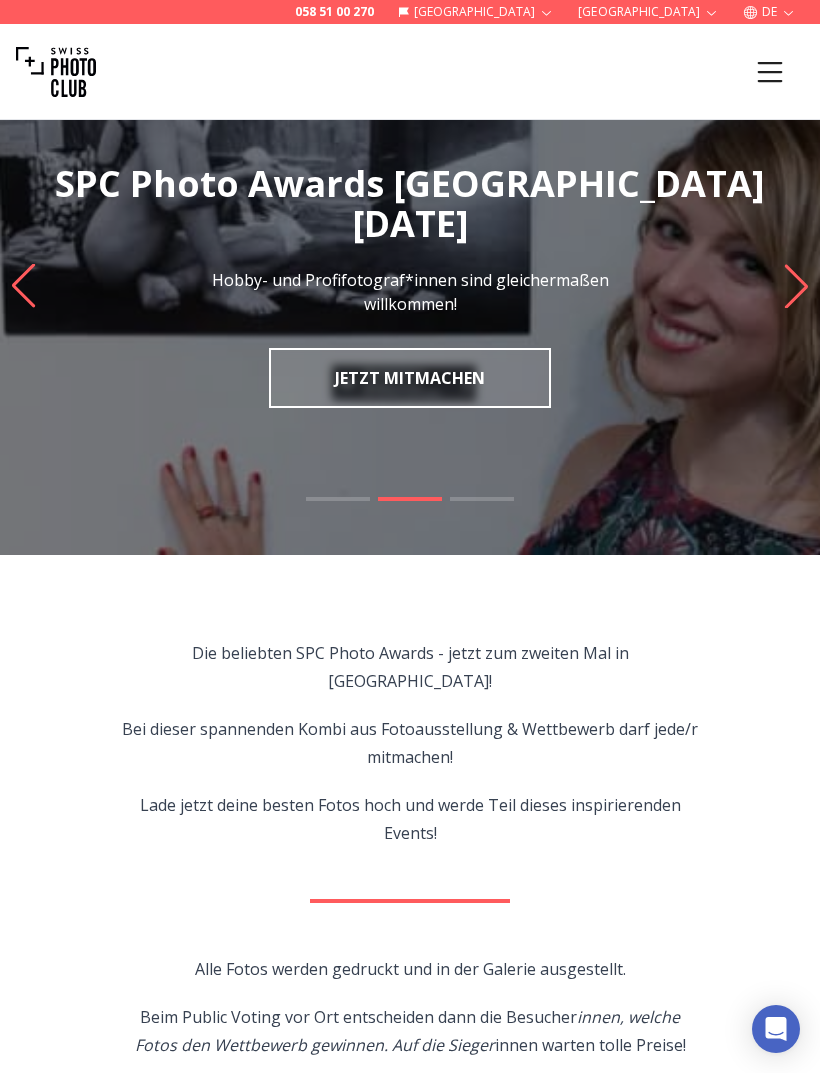 click on "JETZT MITMACHEN" at bounding box center [410, 378] 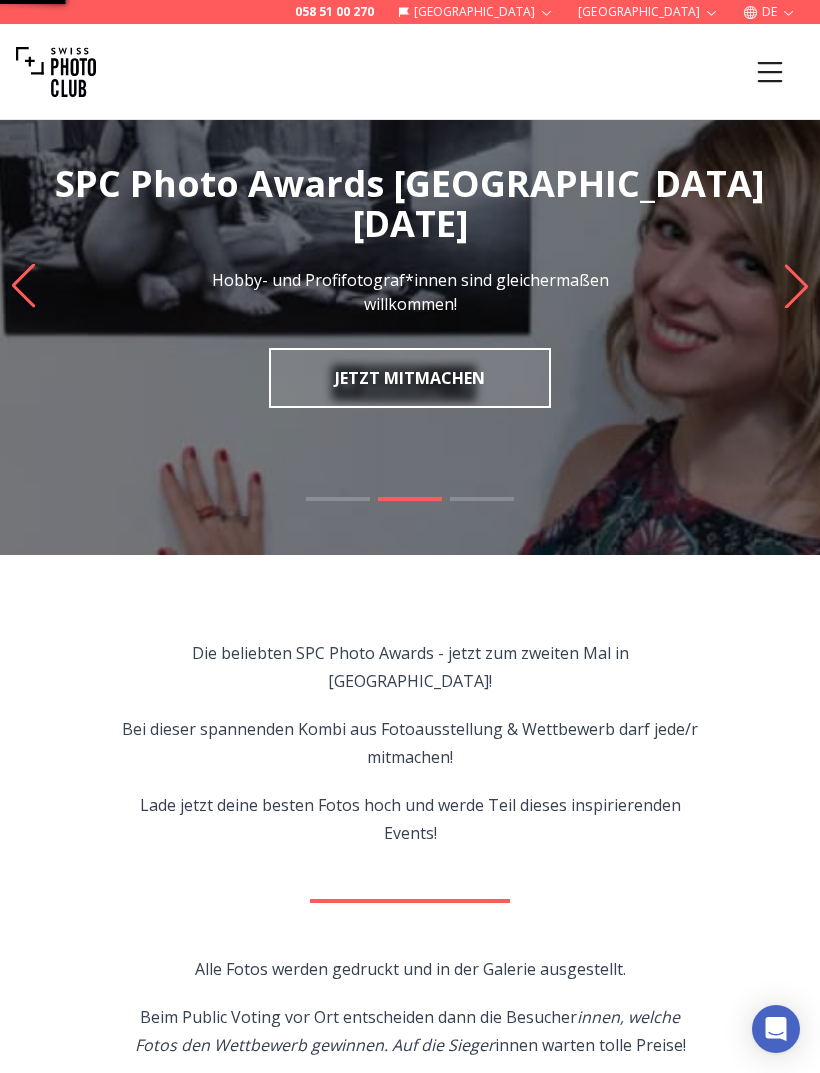 scroll, scrollTop: 0, scrollLeft: 0, axis: both 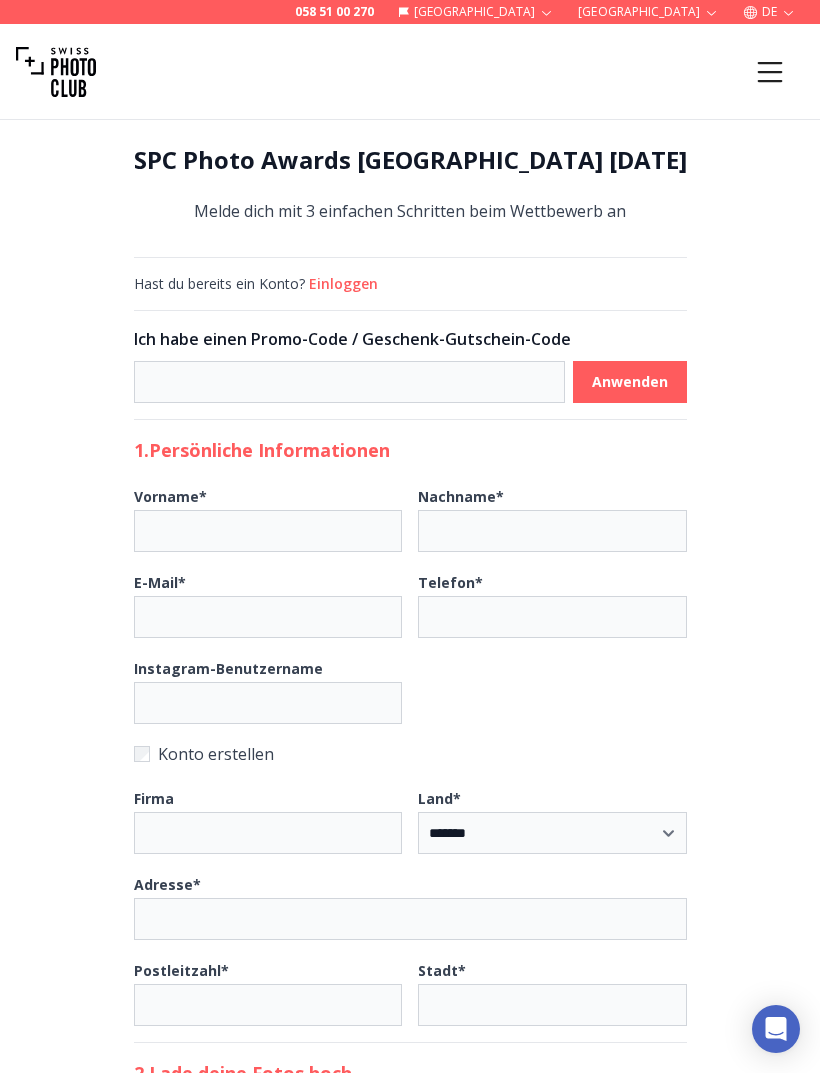 click on "Einloggen" at bounding box center [343, 284] 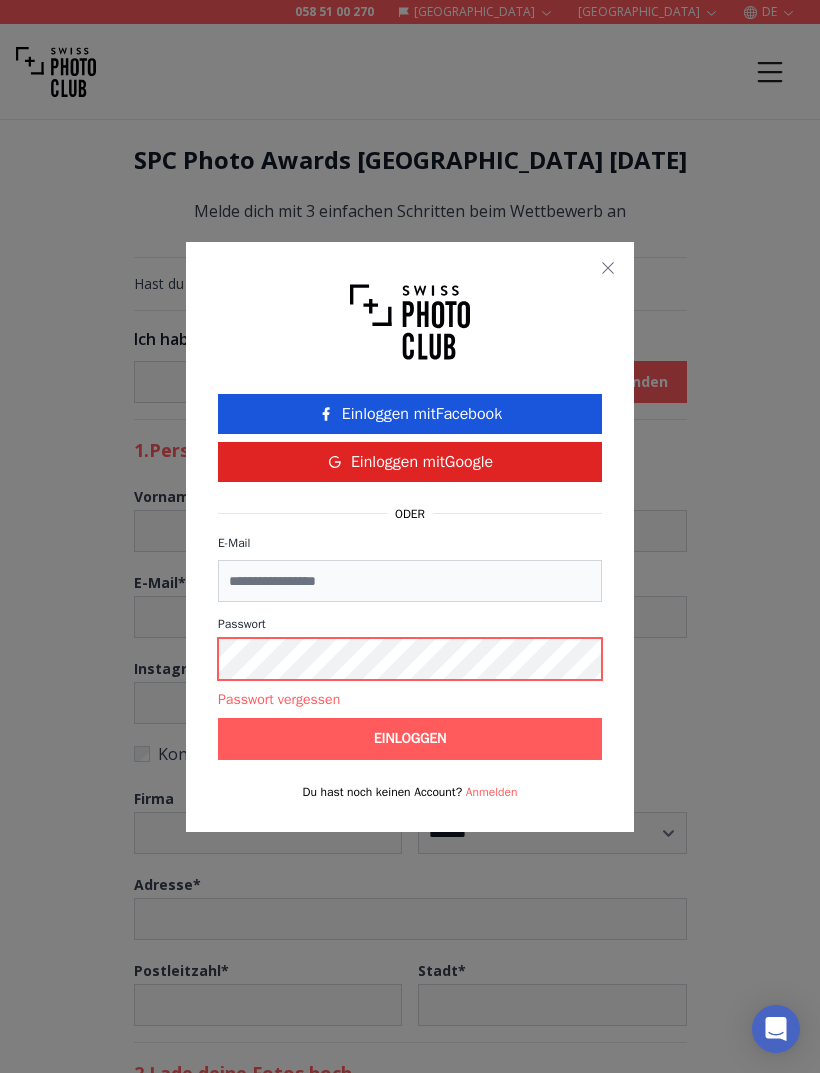 scroll, scrollTop: 77, scrollLeft: 0, axis: vertical 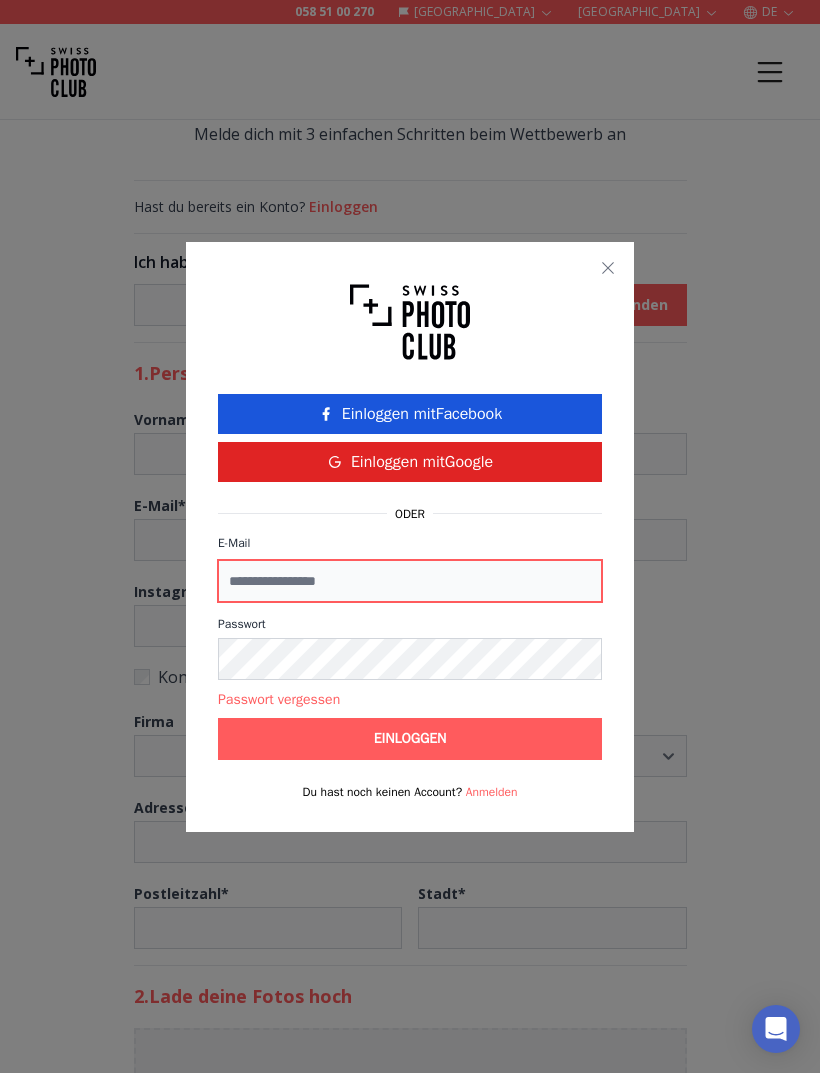 click on "E-Mail" at bounding box center (410, 581) 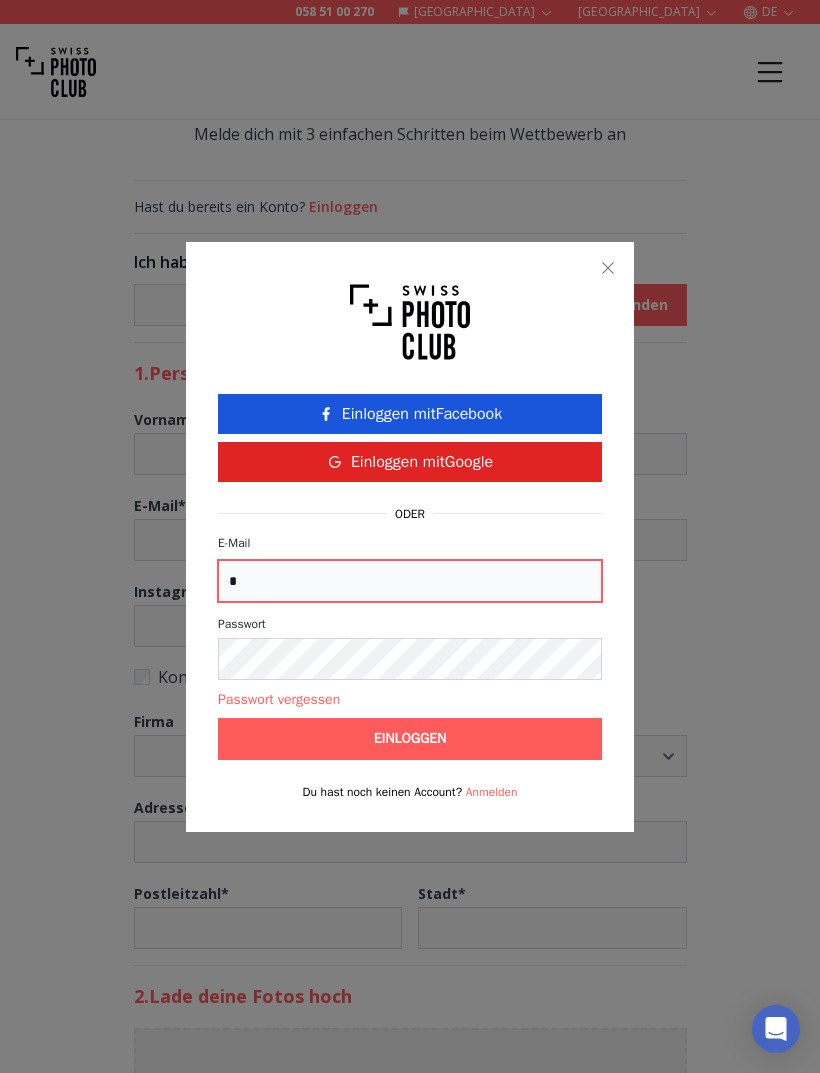 type on "**" 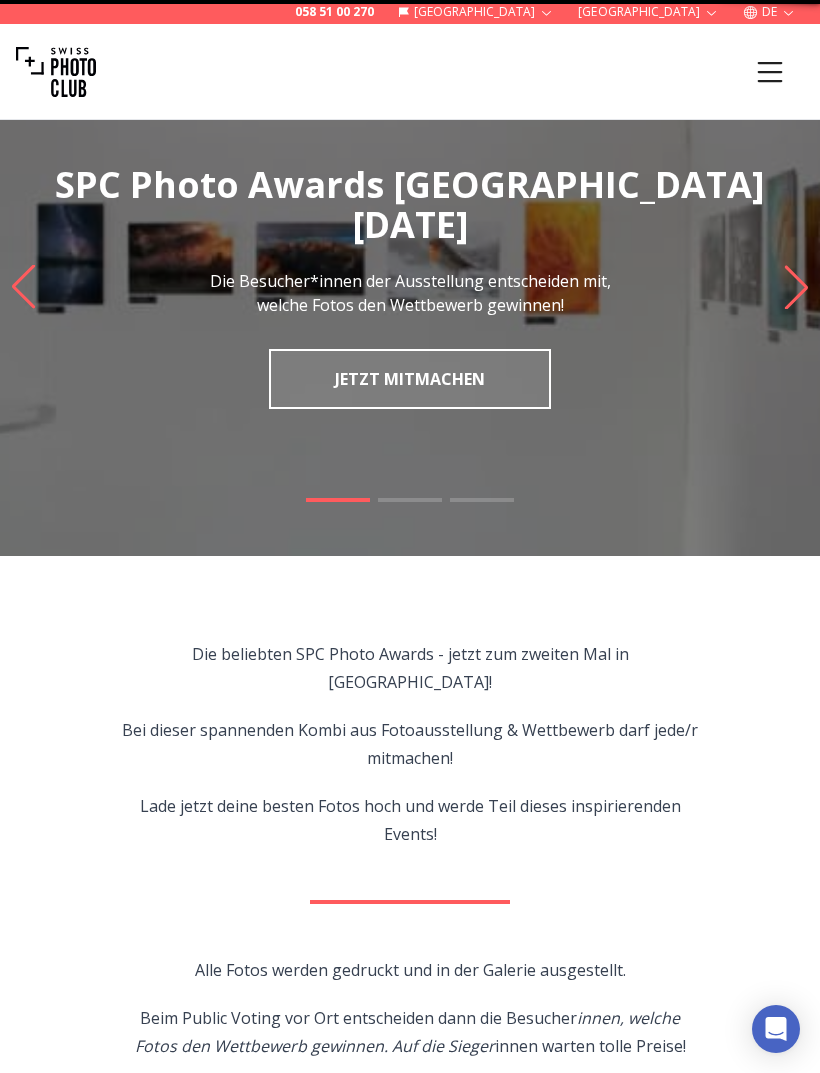 scroll, scrollTop: 78, scrollLeft: 0, axis: vertical 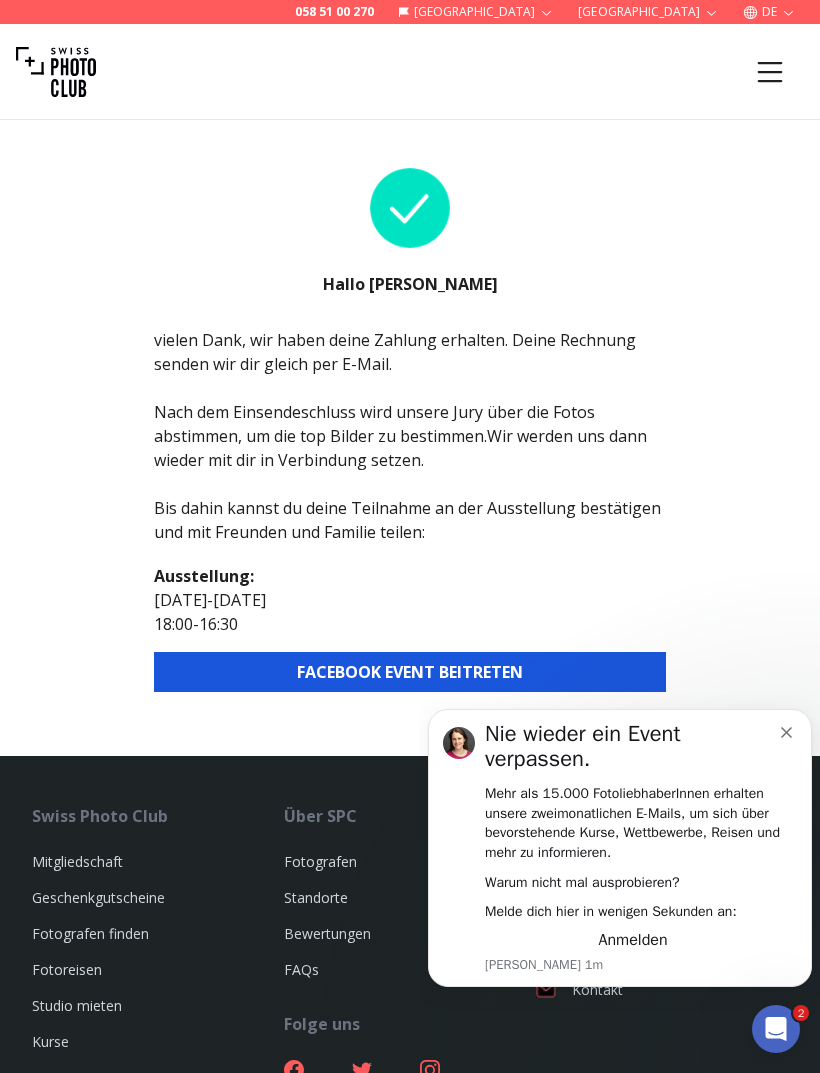 click 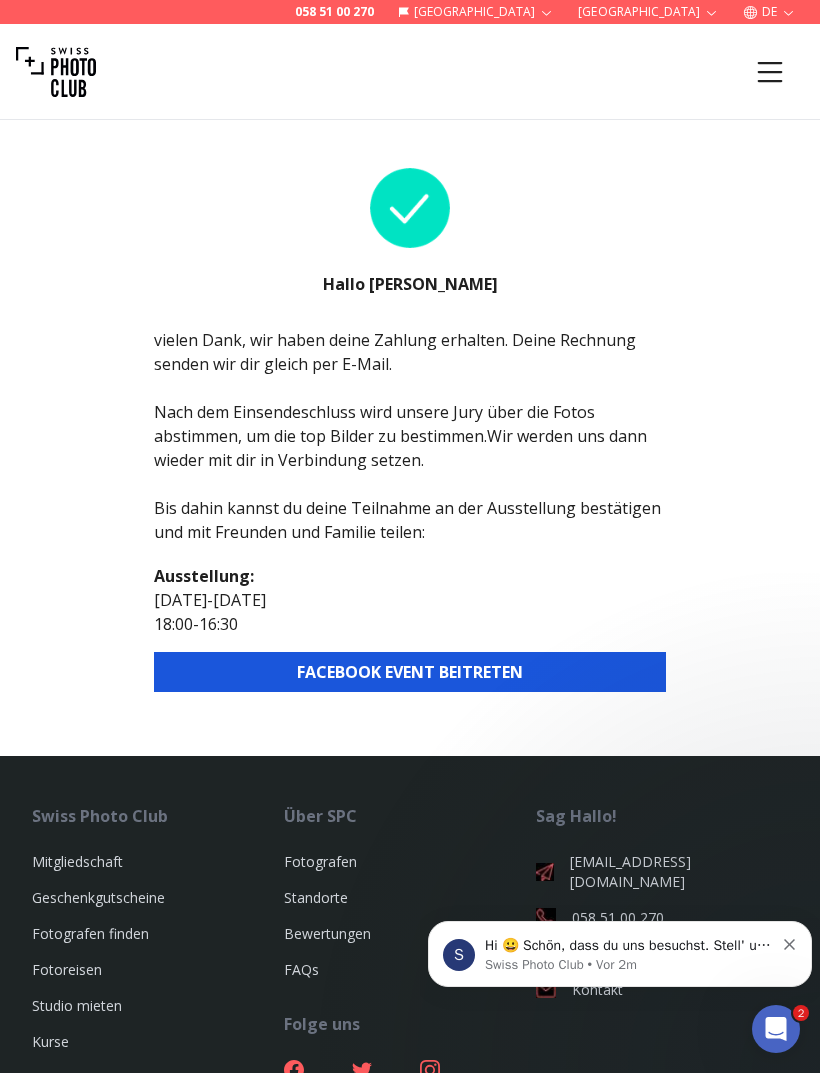 click on "FACEBOOK EVENT BEITRETEN" at bounding box center [410, 672] 